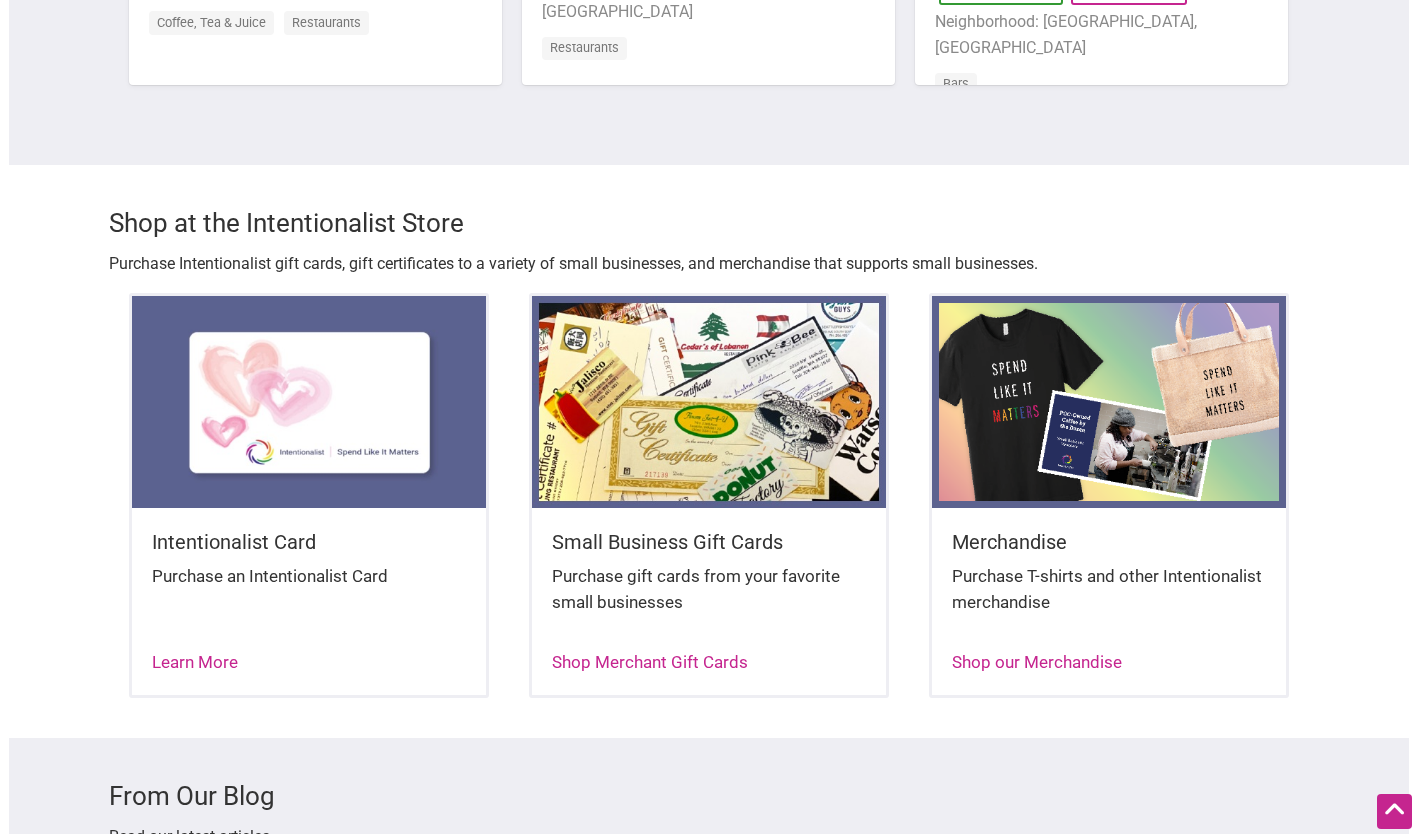 scroll, scrollTop: 2096, scrollLeft: 0, axis: vertical 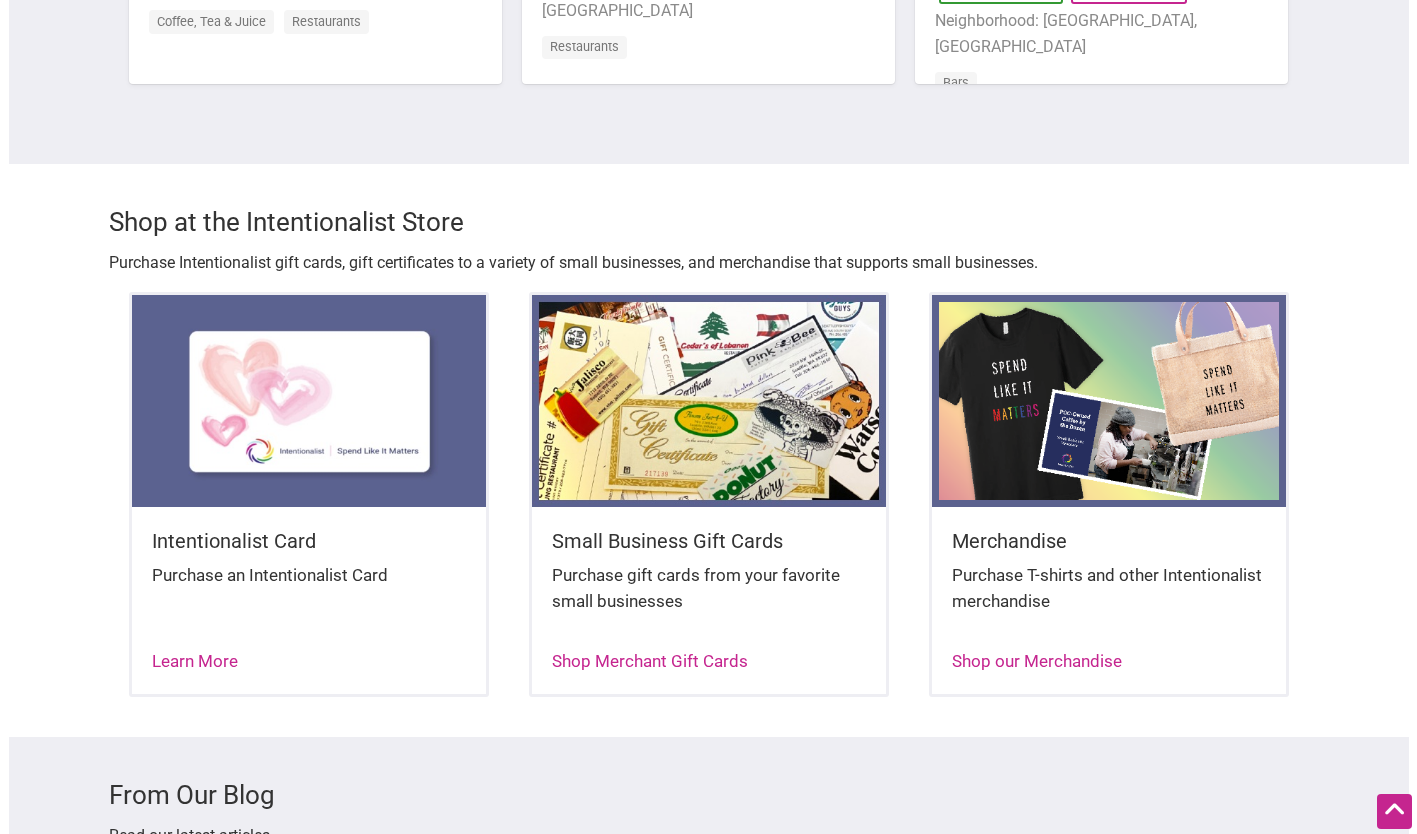 click at bounding box center [309, 401] 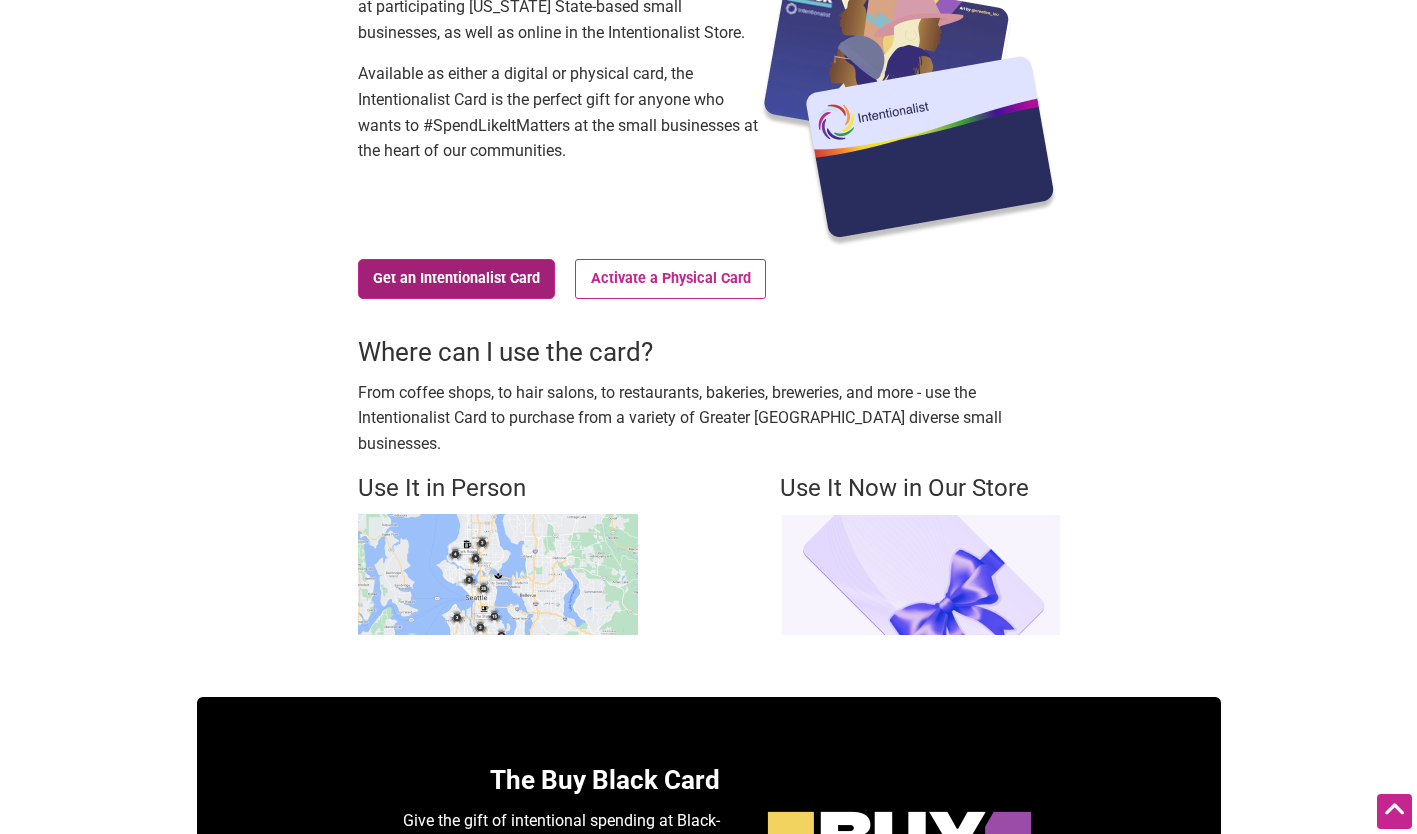 scroll, scrollTop: 257, scrollLeft: 0, axis: vertical 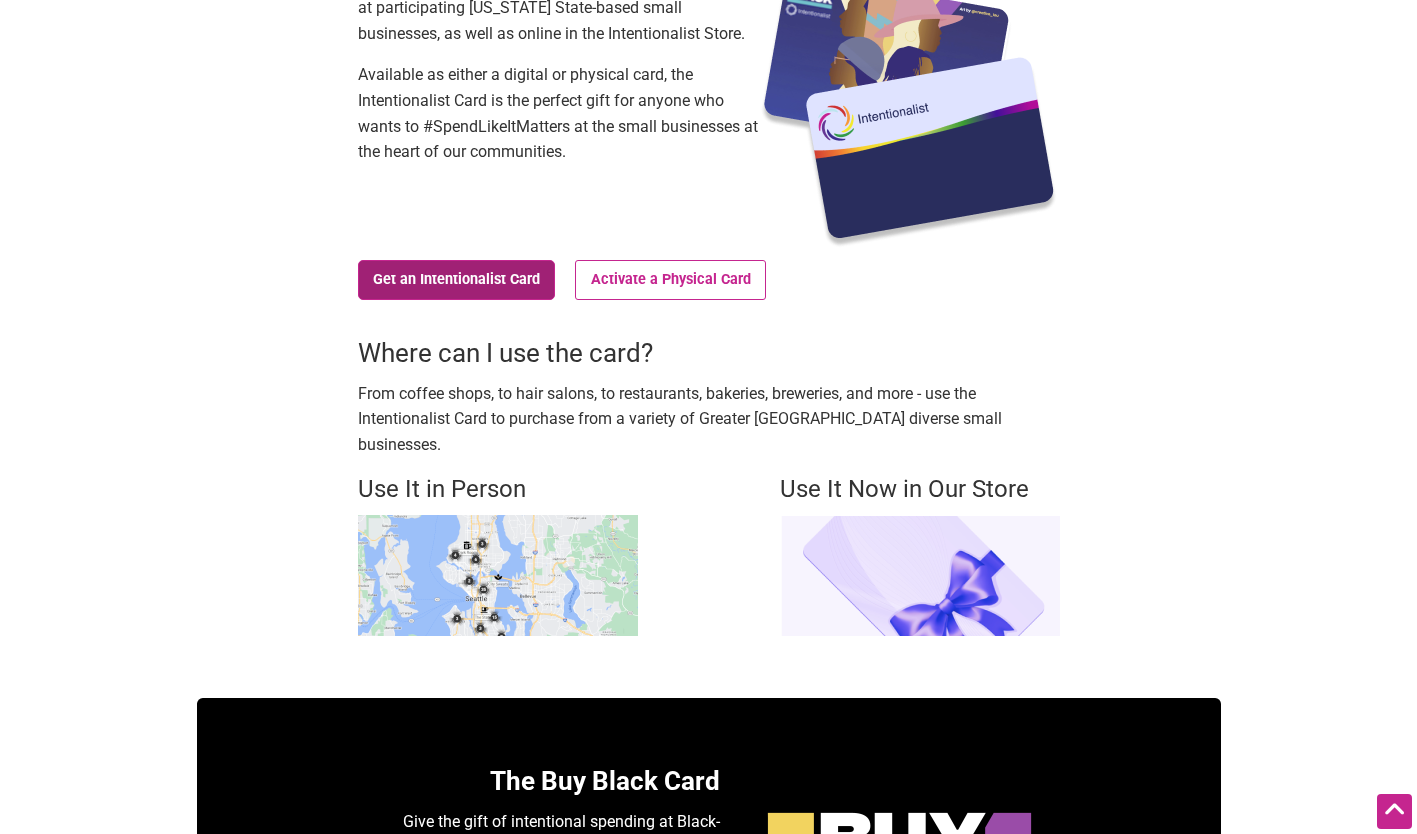 click on "Get an Intentionalist
Card" at bounding box center [457, 280] 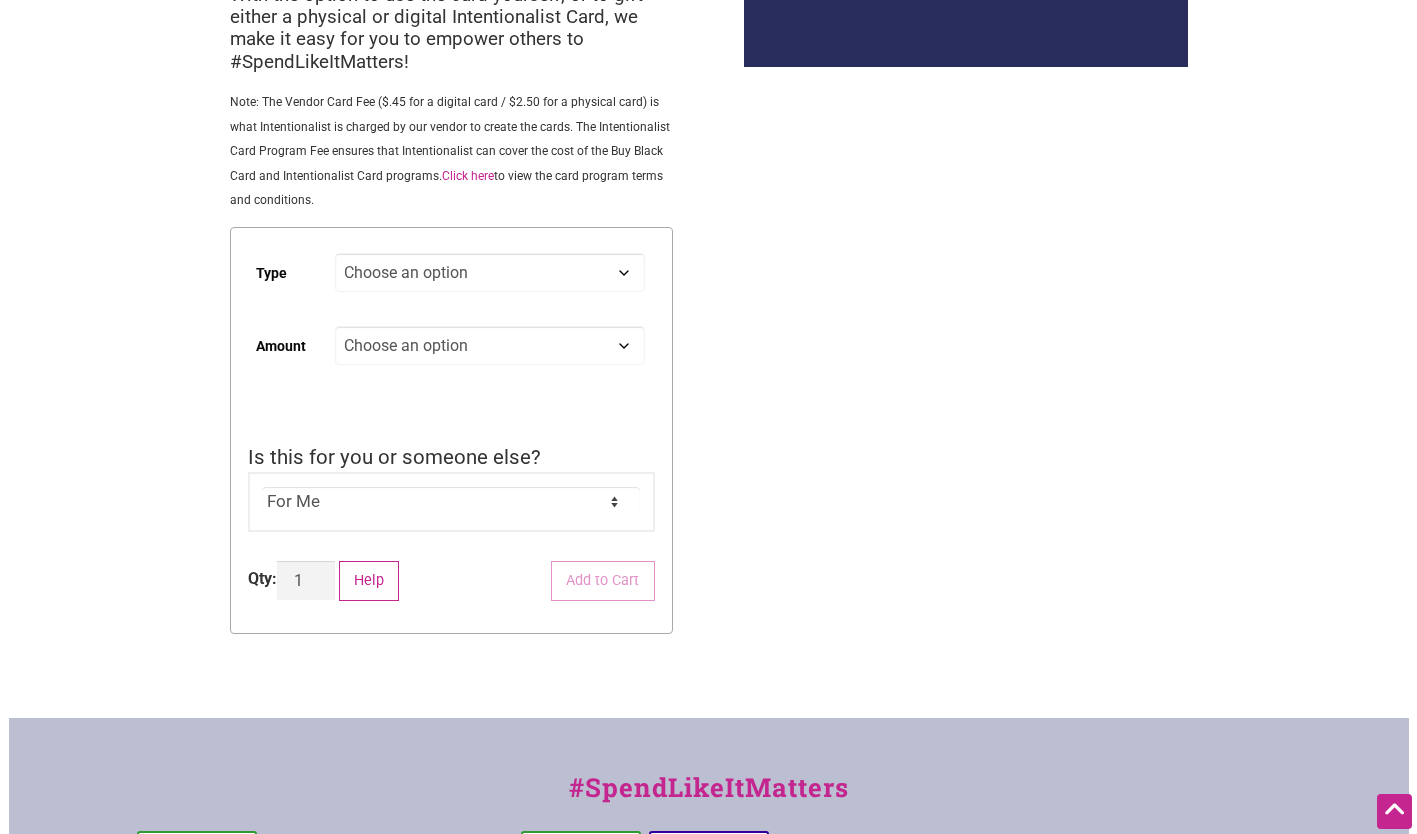 scroll, scrollTop: 319, scrollLeft: 0, axis: vertical 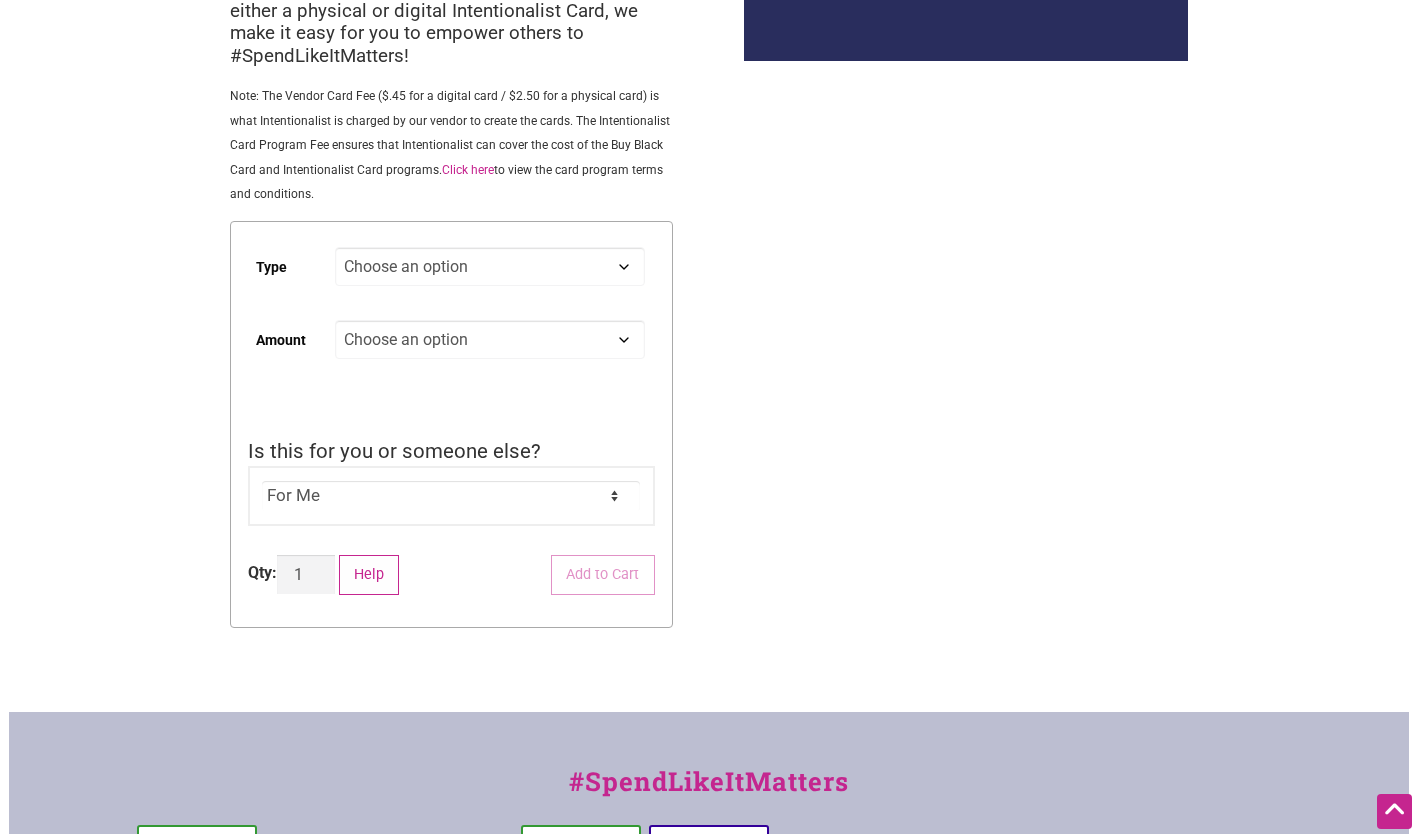 click on "Choose an option Digital Physical" 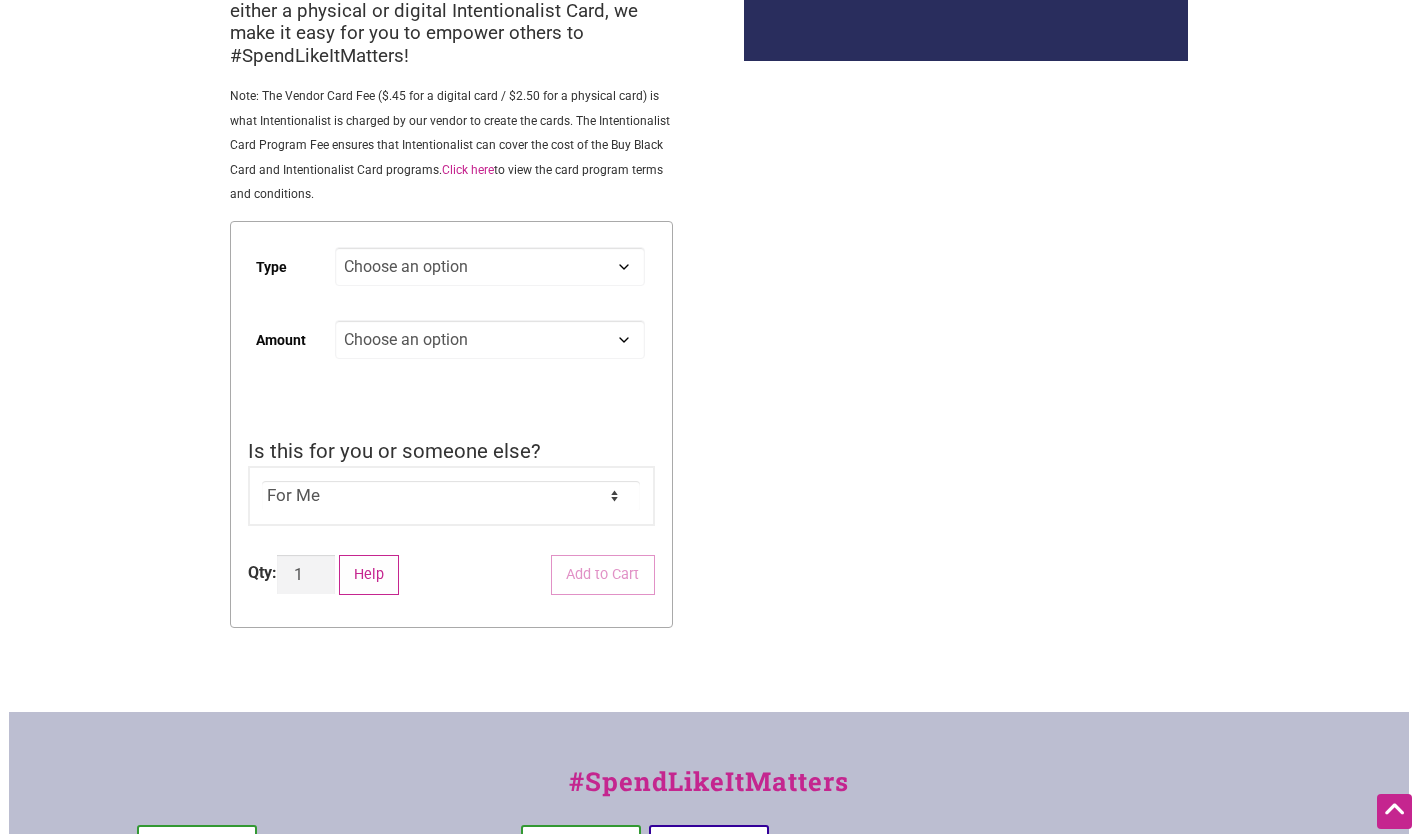 select on "Physical" 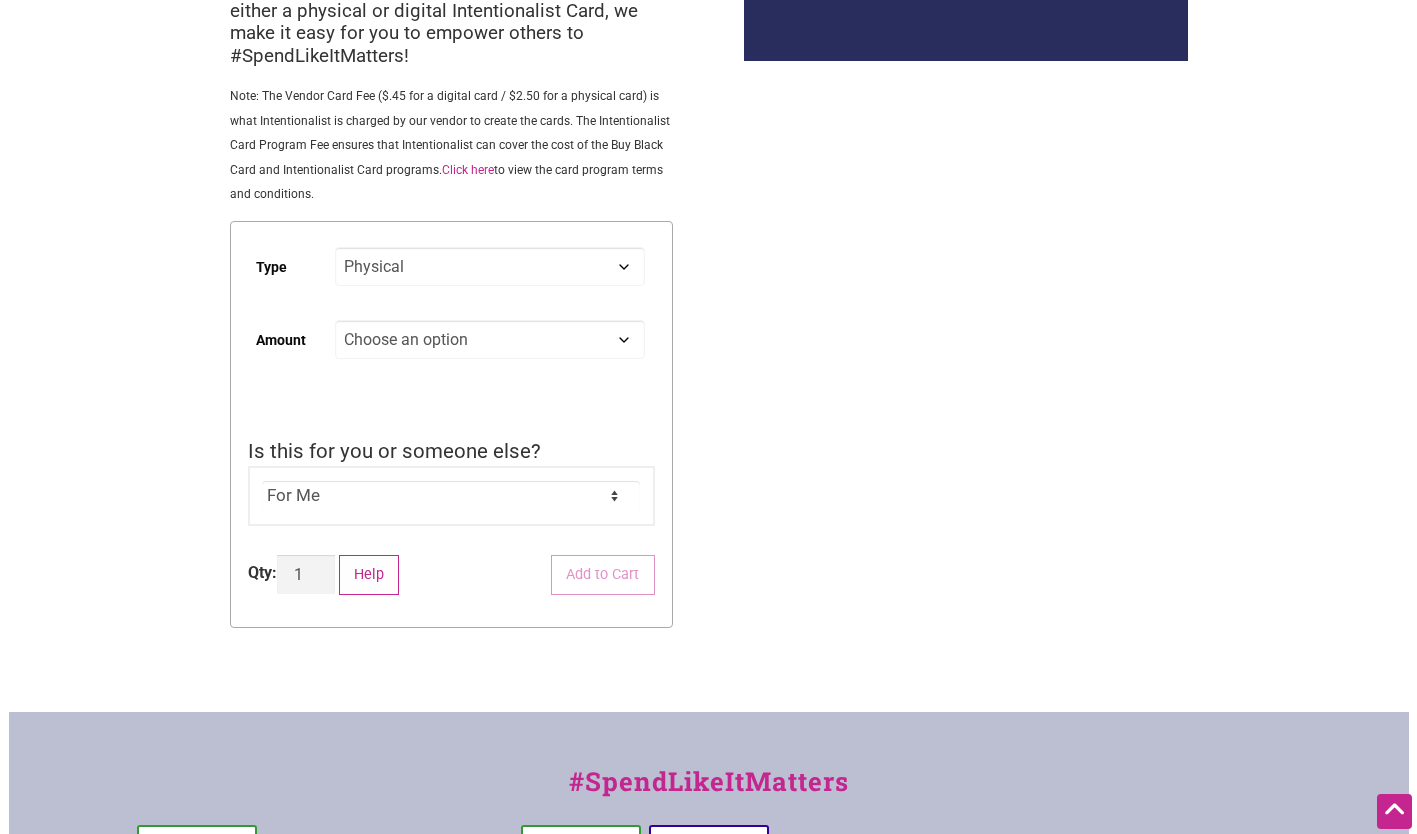 click on "Choose an option Digital Physical" 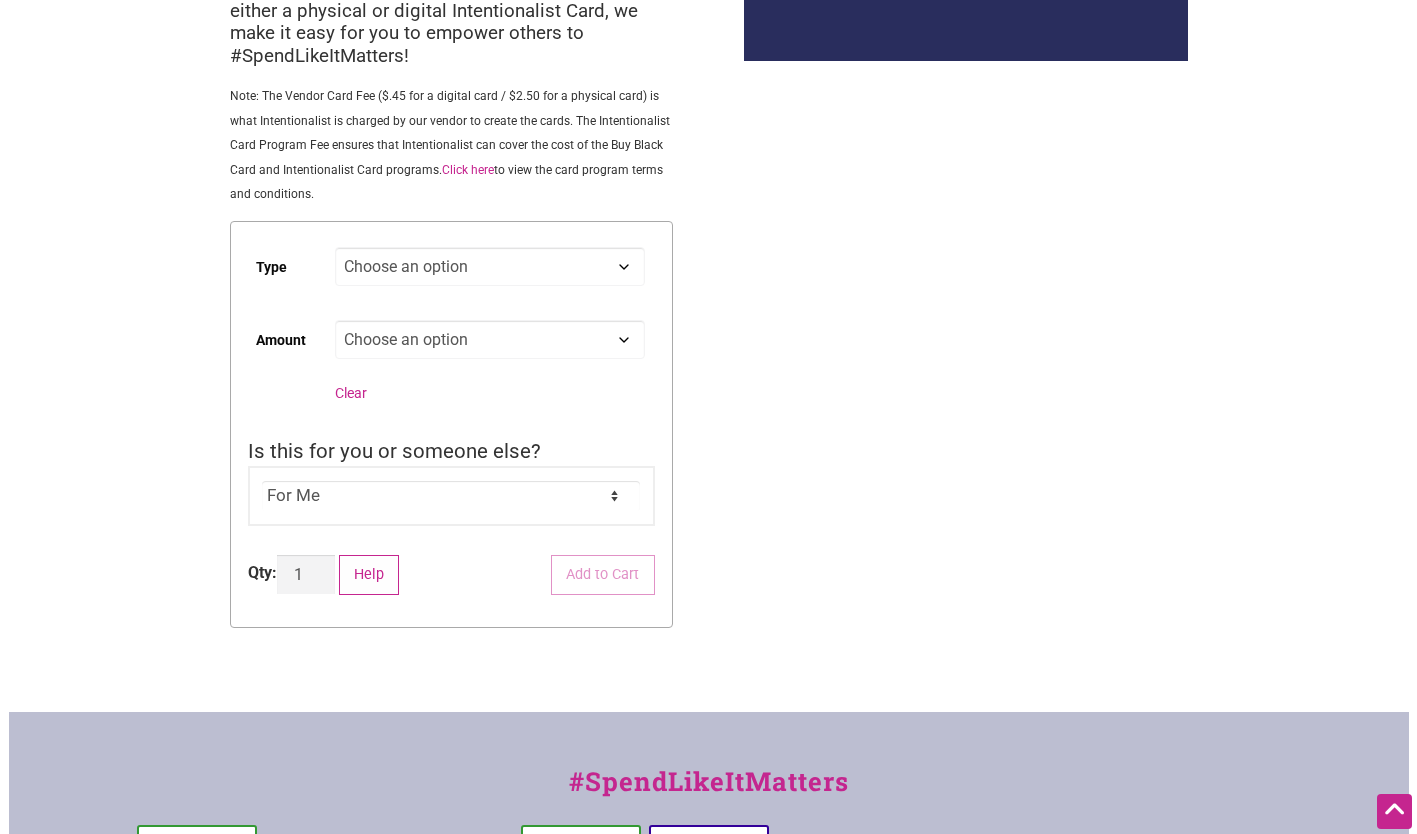 click on "Choose an option Custom 25 50 100 150 200 250" 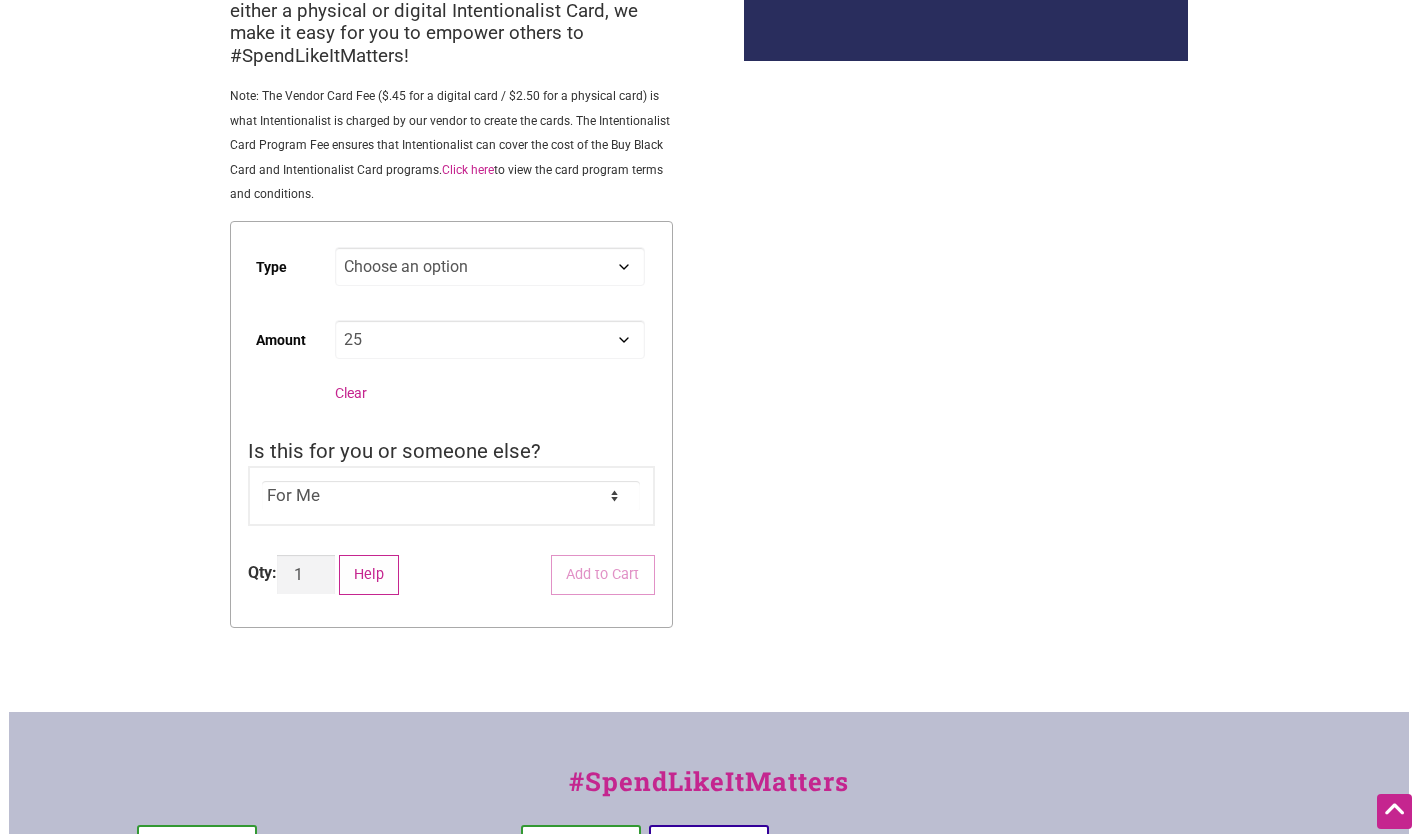 click on "Choose an option Custom 25 50 100 150 200 250" 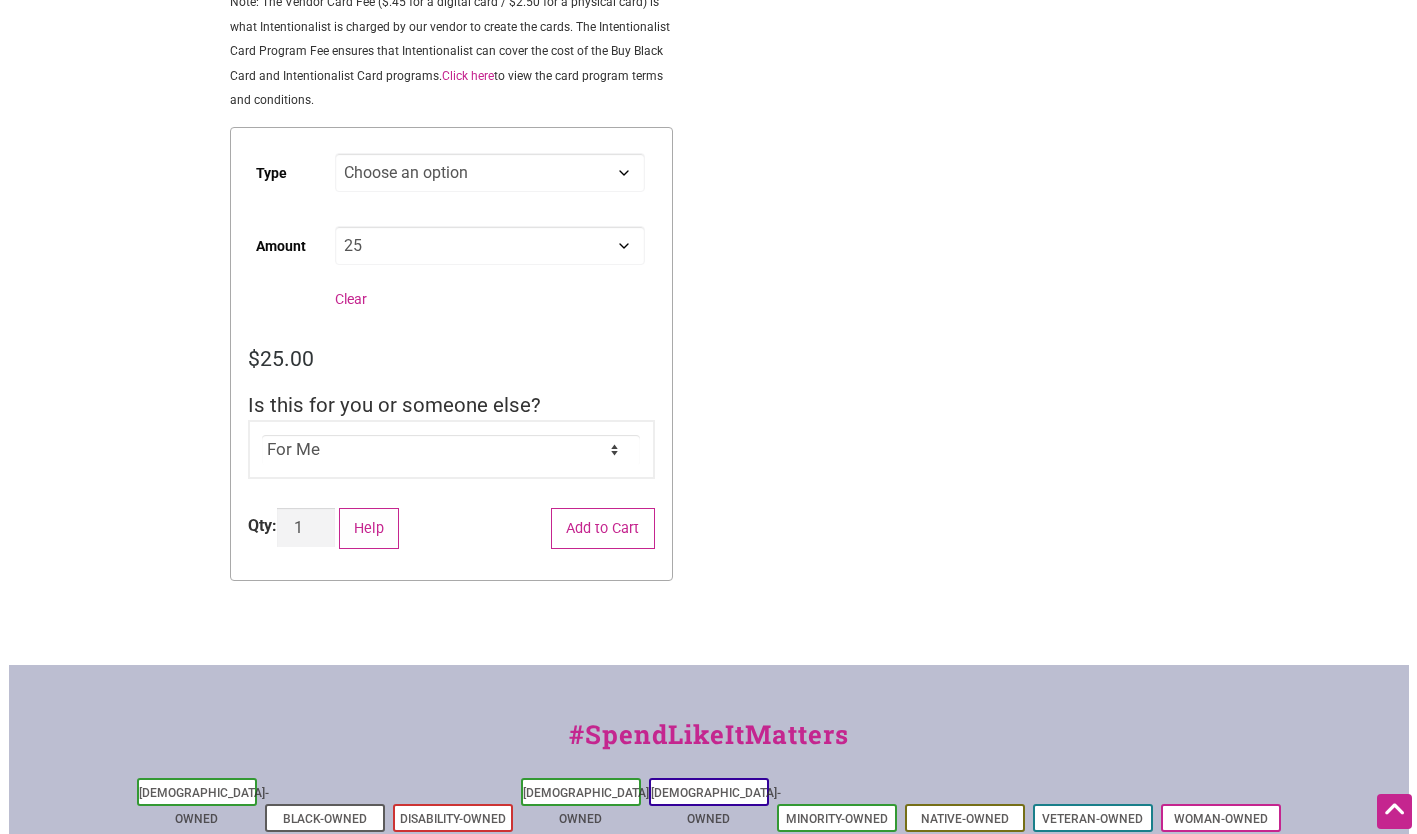 scroll, scrollTop: 418, scrollLeft: 0, axis: vertical 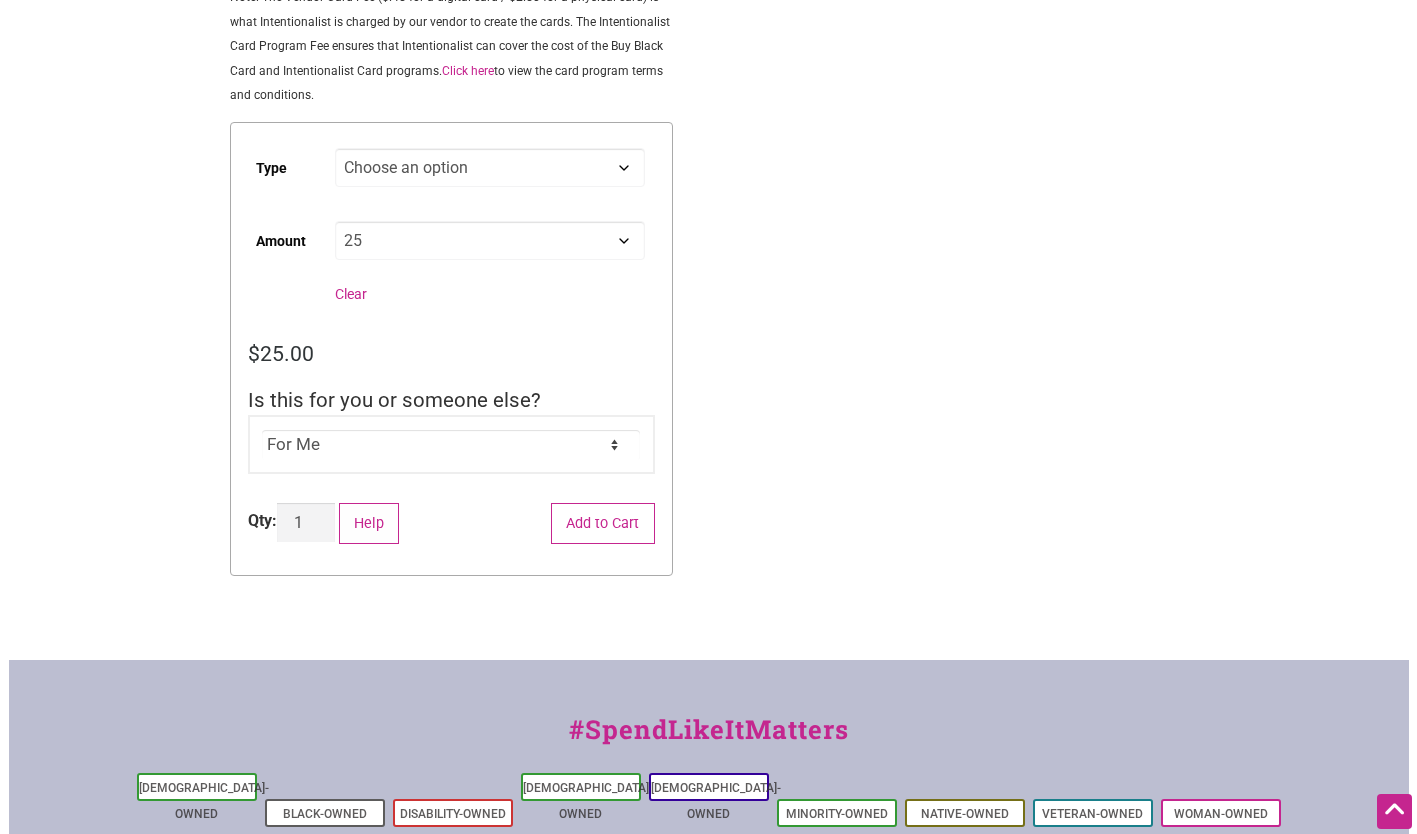 click on "For Me For Someone Else" 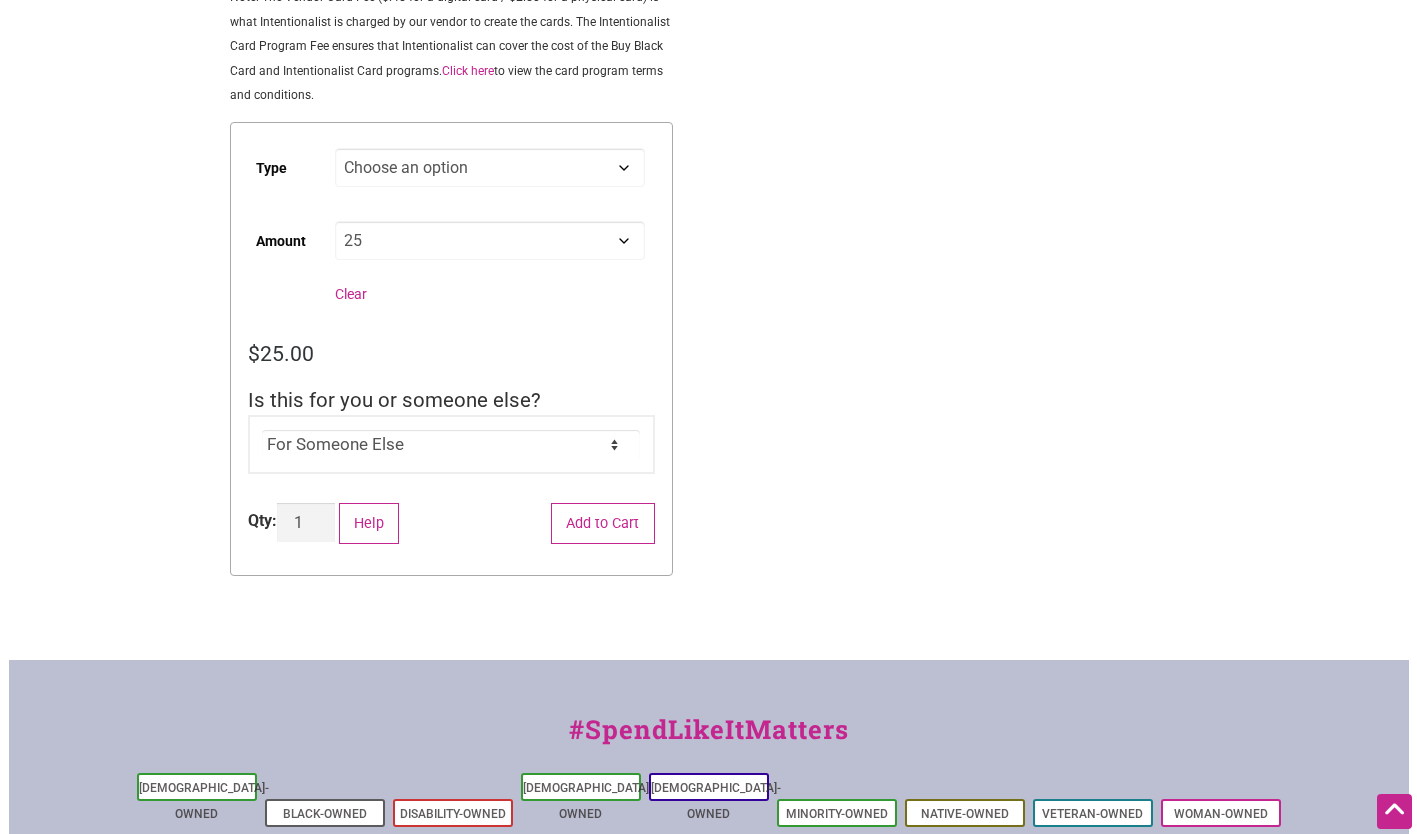 click on "For Me For Someone Else" 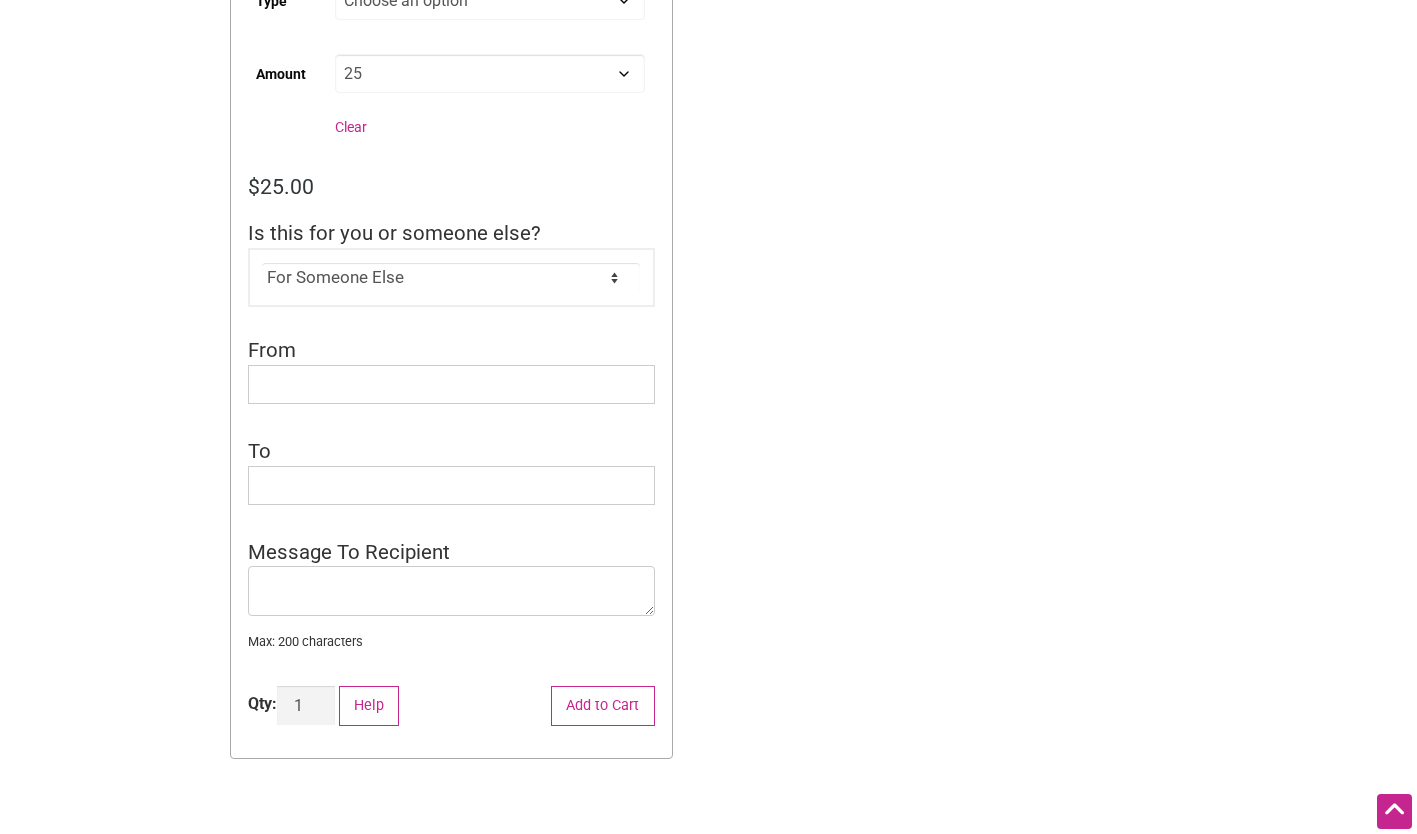 scroll, scrollTop: 586, scrollLeft: 0, axis: vertical 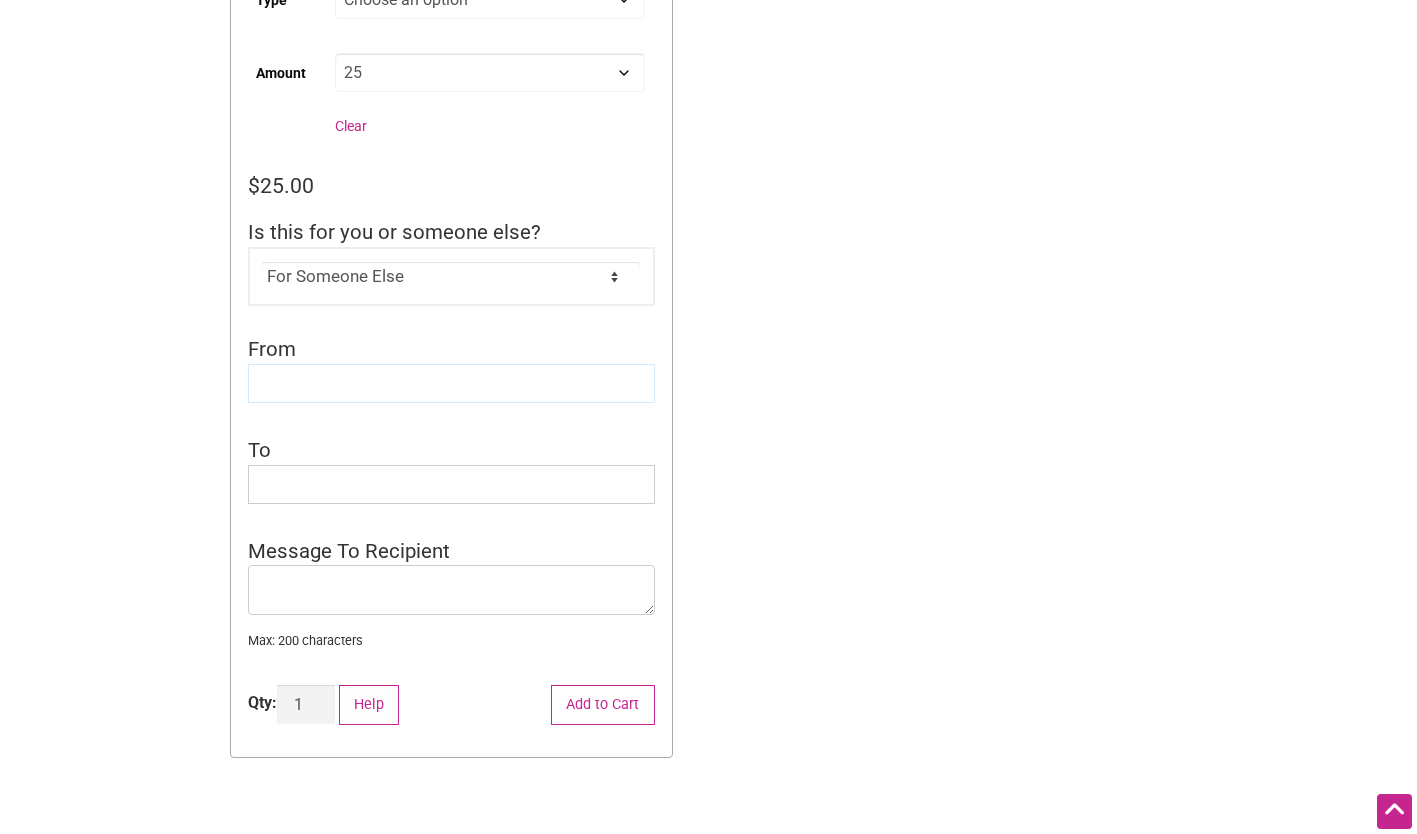 click 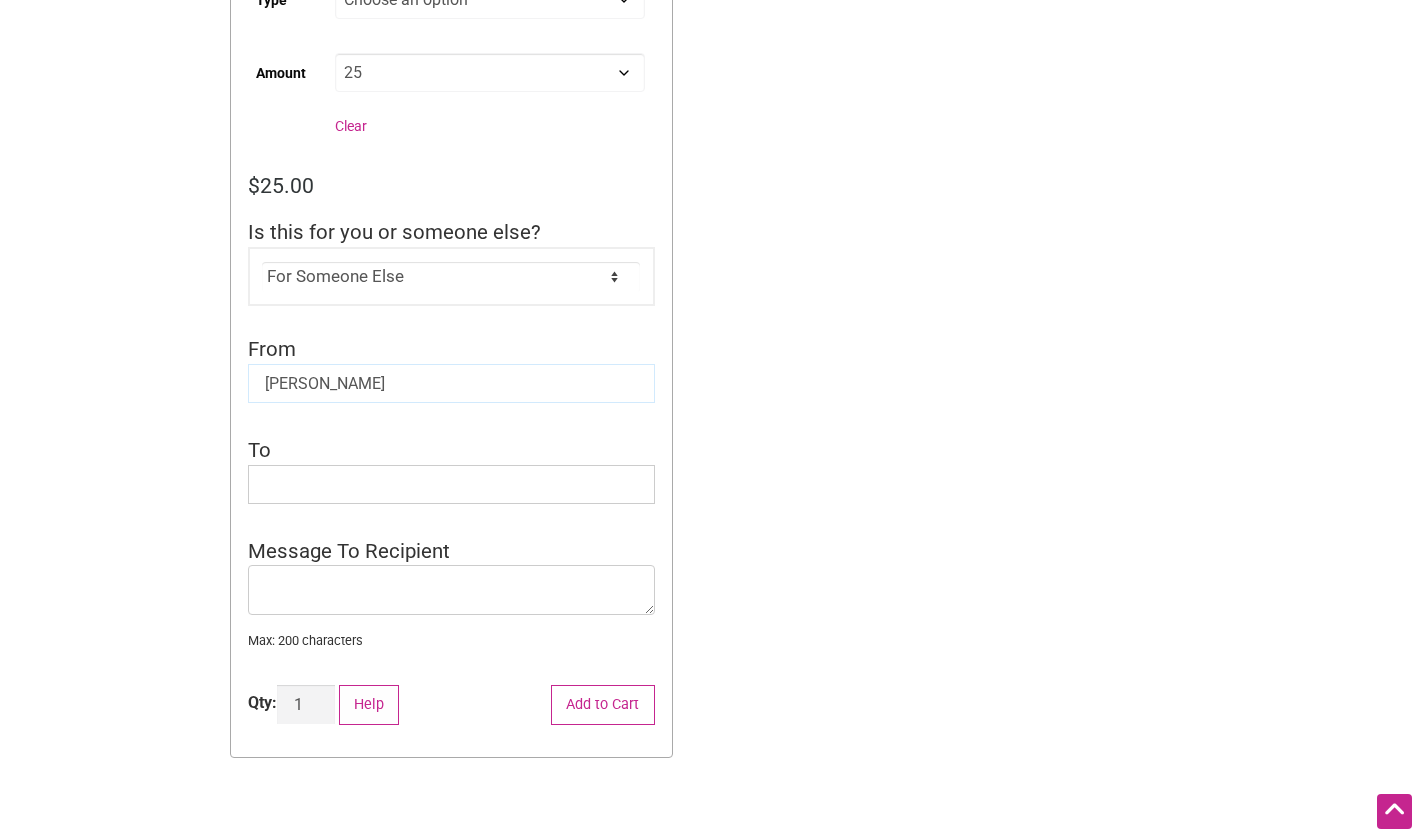type on "[PERSON_NAME]" 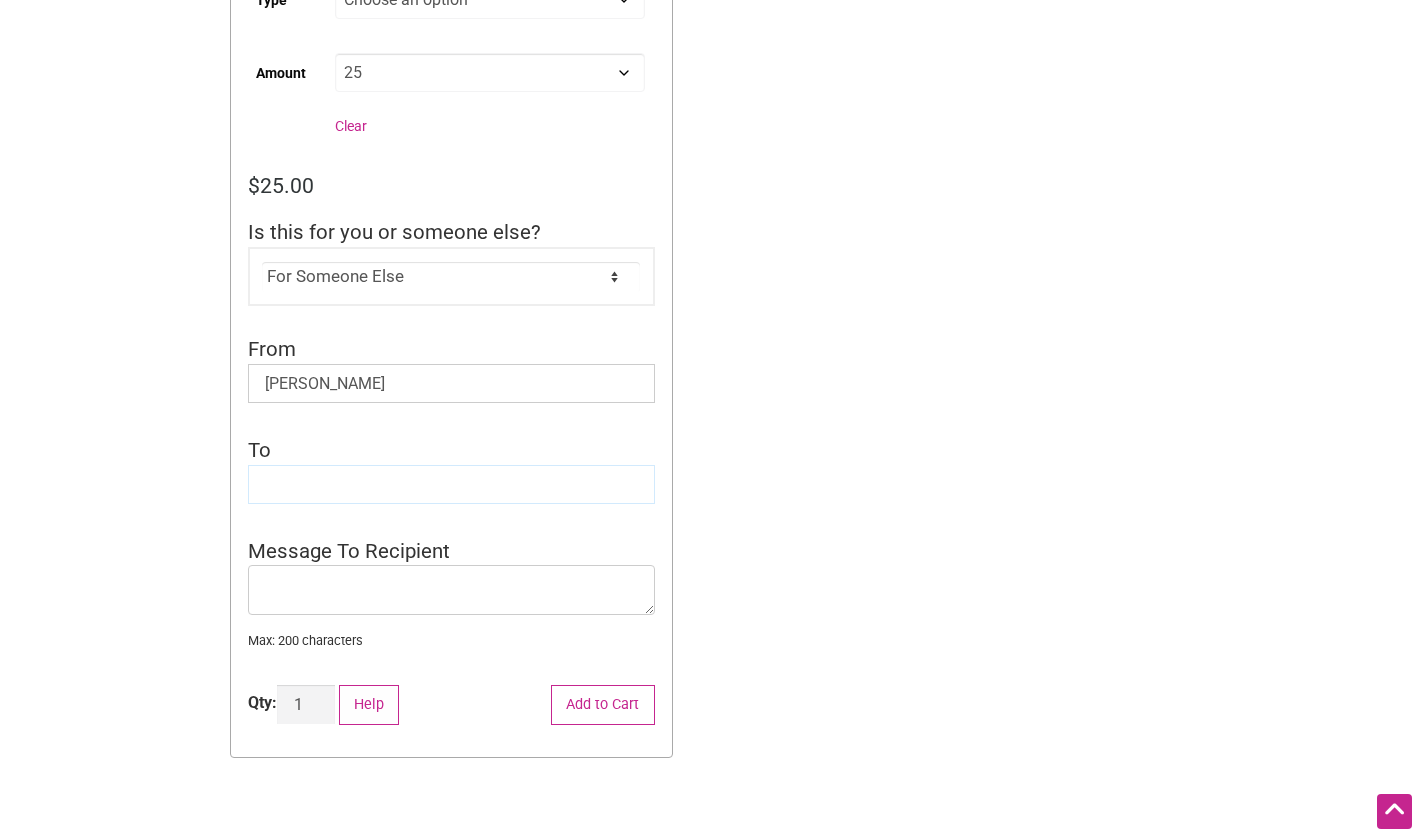 click 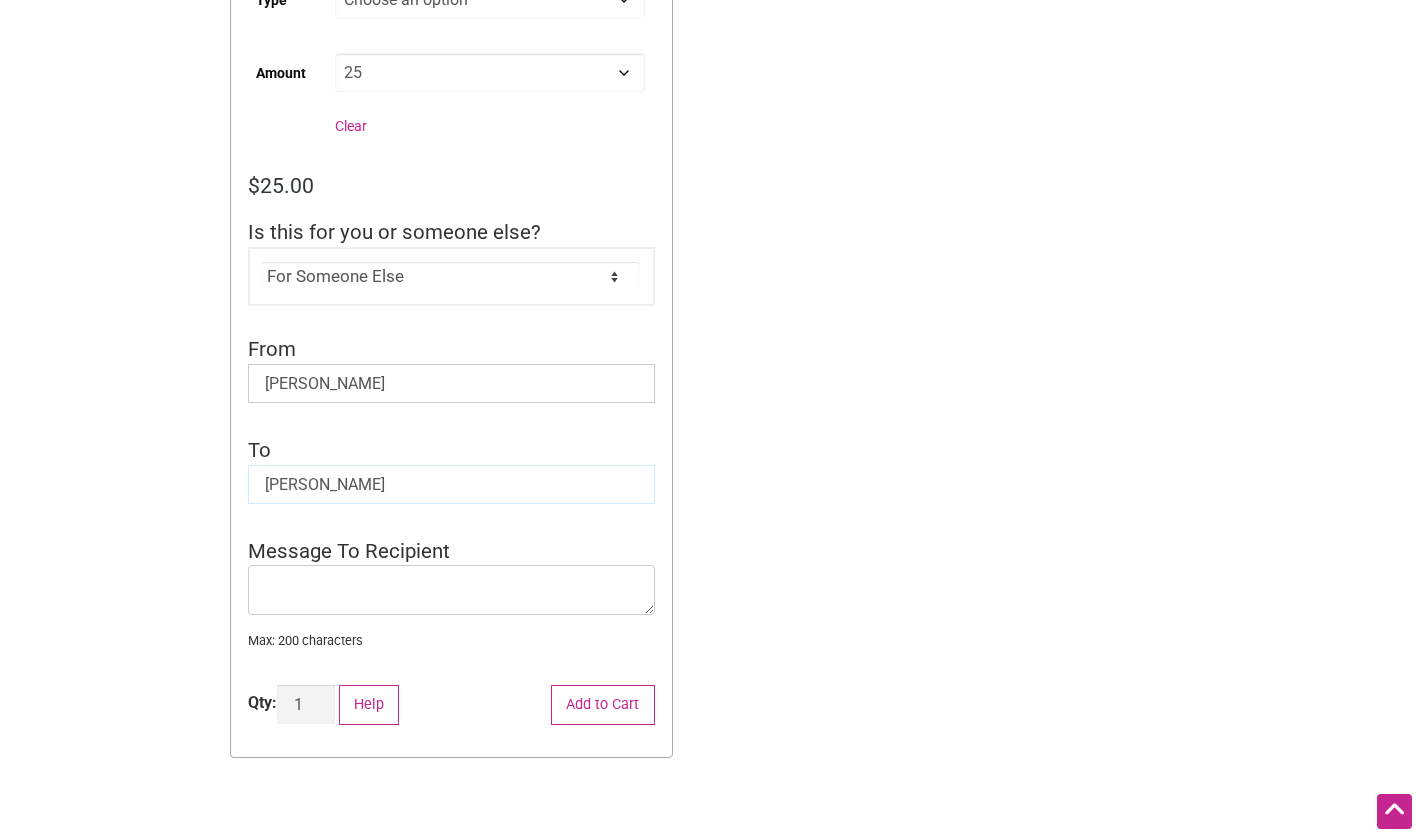 type on "[PERSON_NAME]" 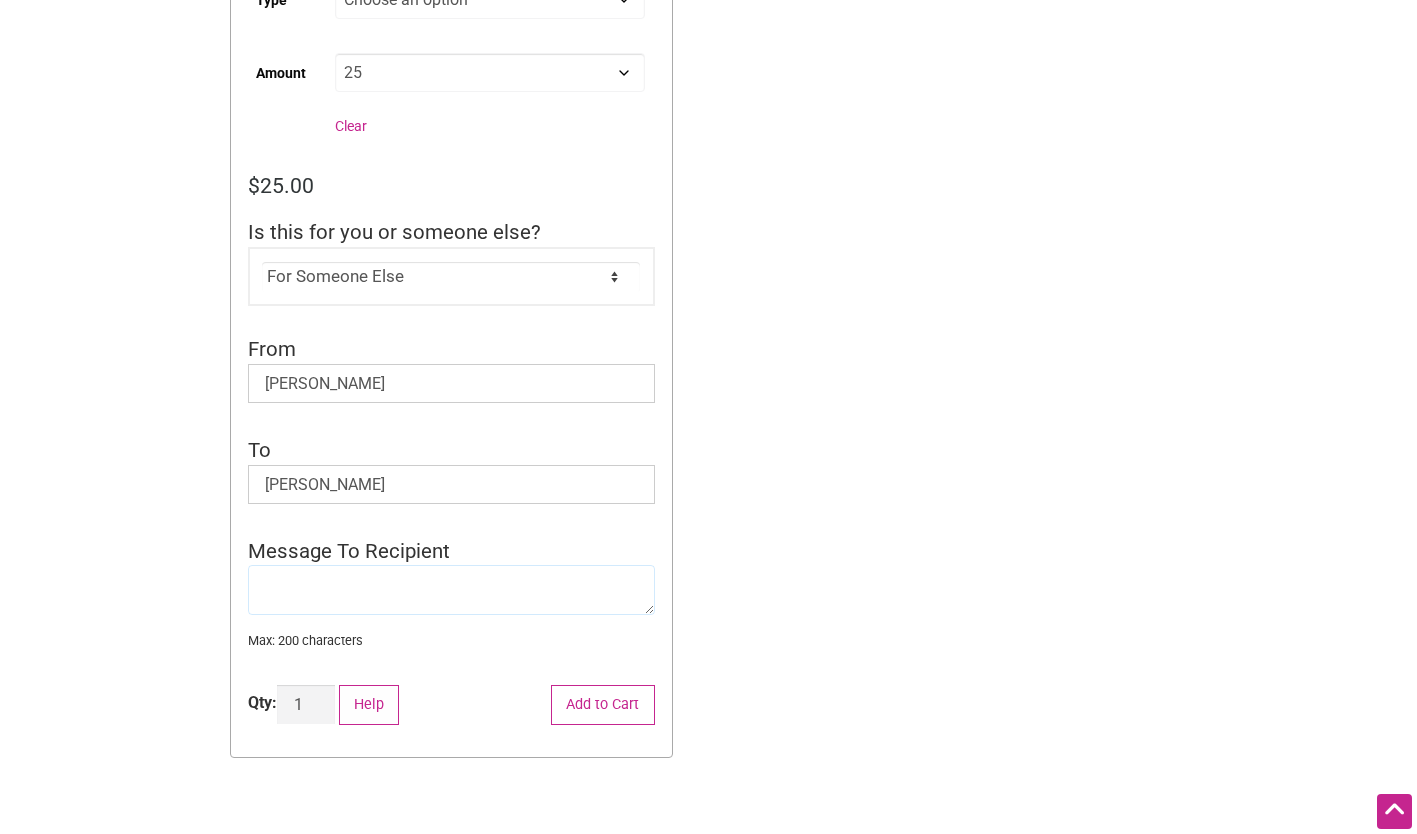 click 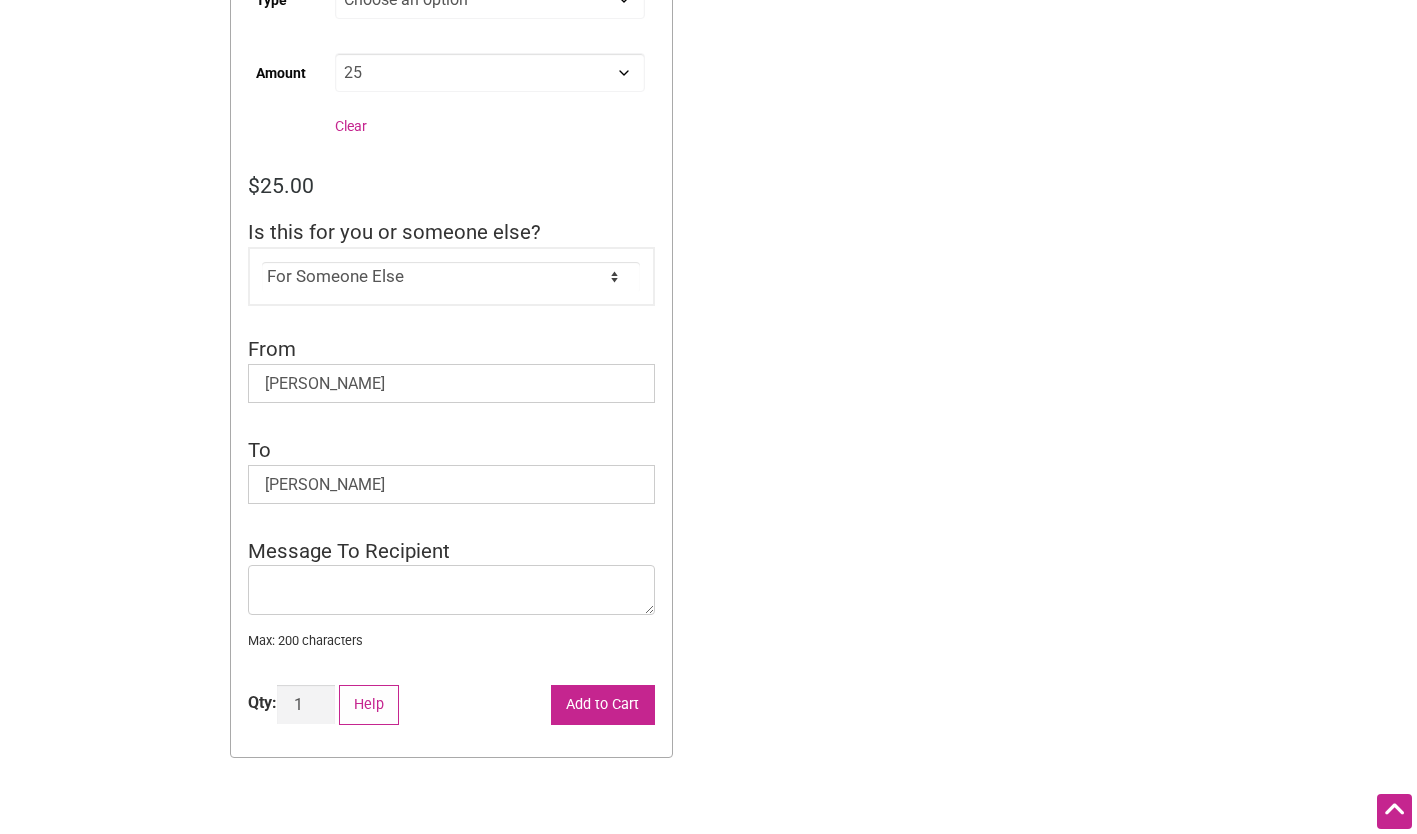 click on "Add to Cart" 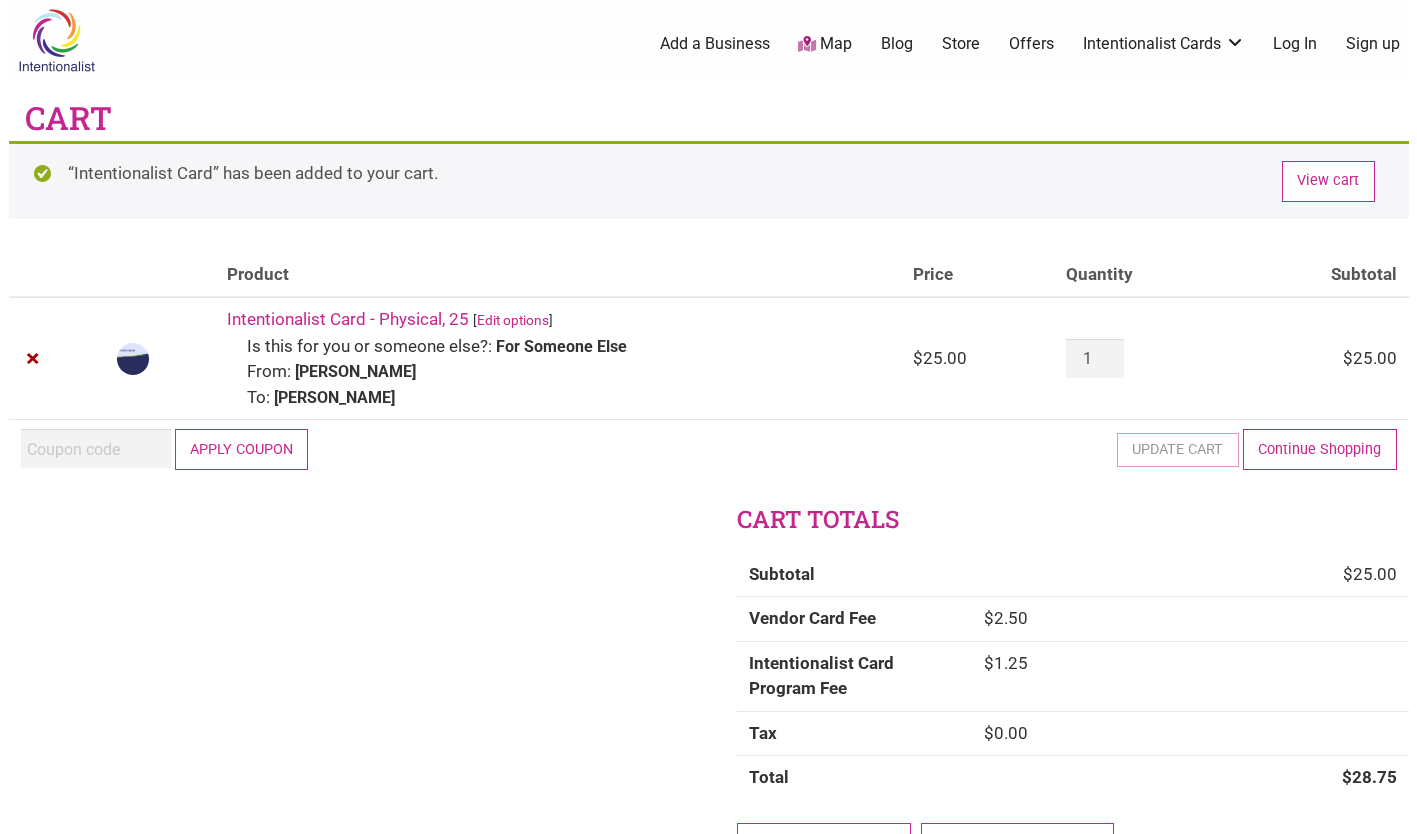 scroll, scrollTop: 0, scrollLeft: 0, axis: both 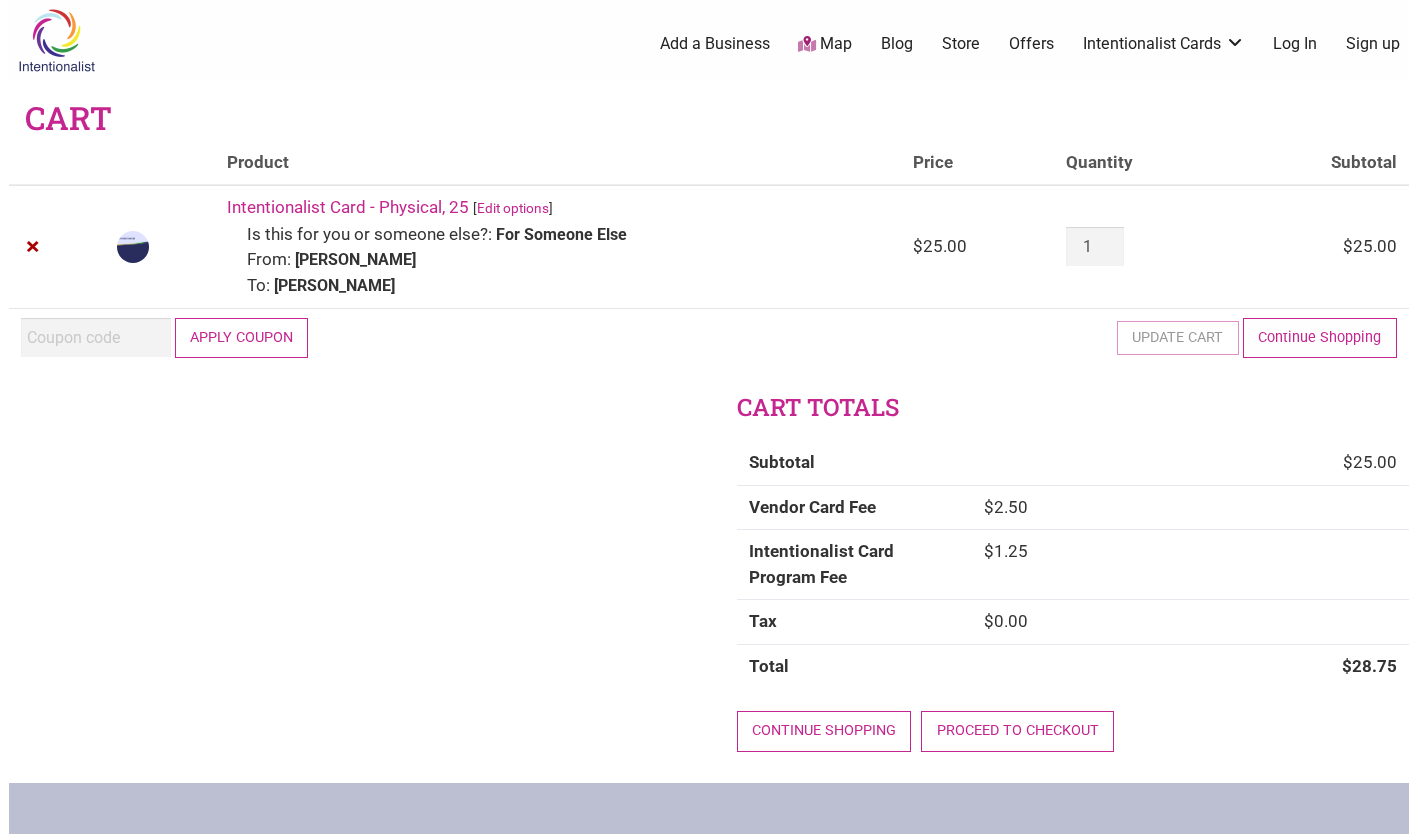 click at bounding box center [0, 834] 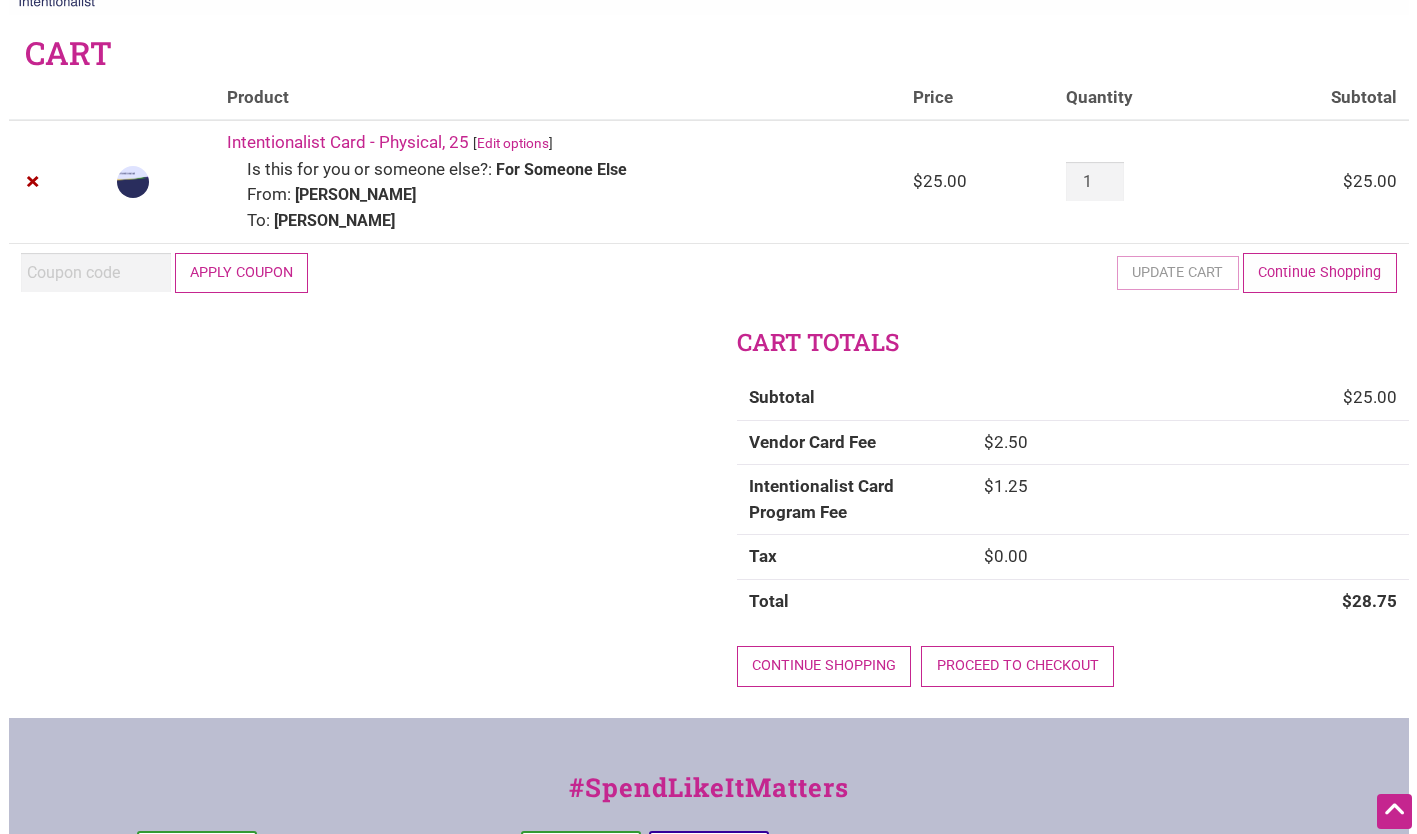 scroll, scrollTop: 0, scrollLeft: 0, axis: both 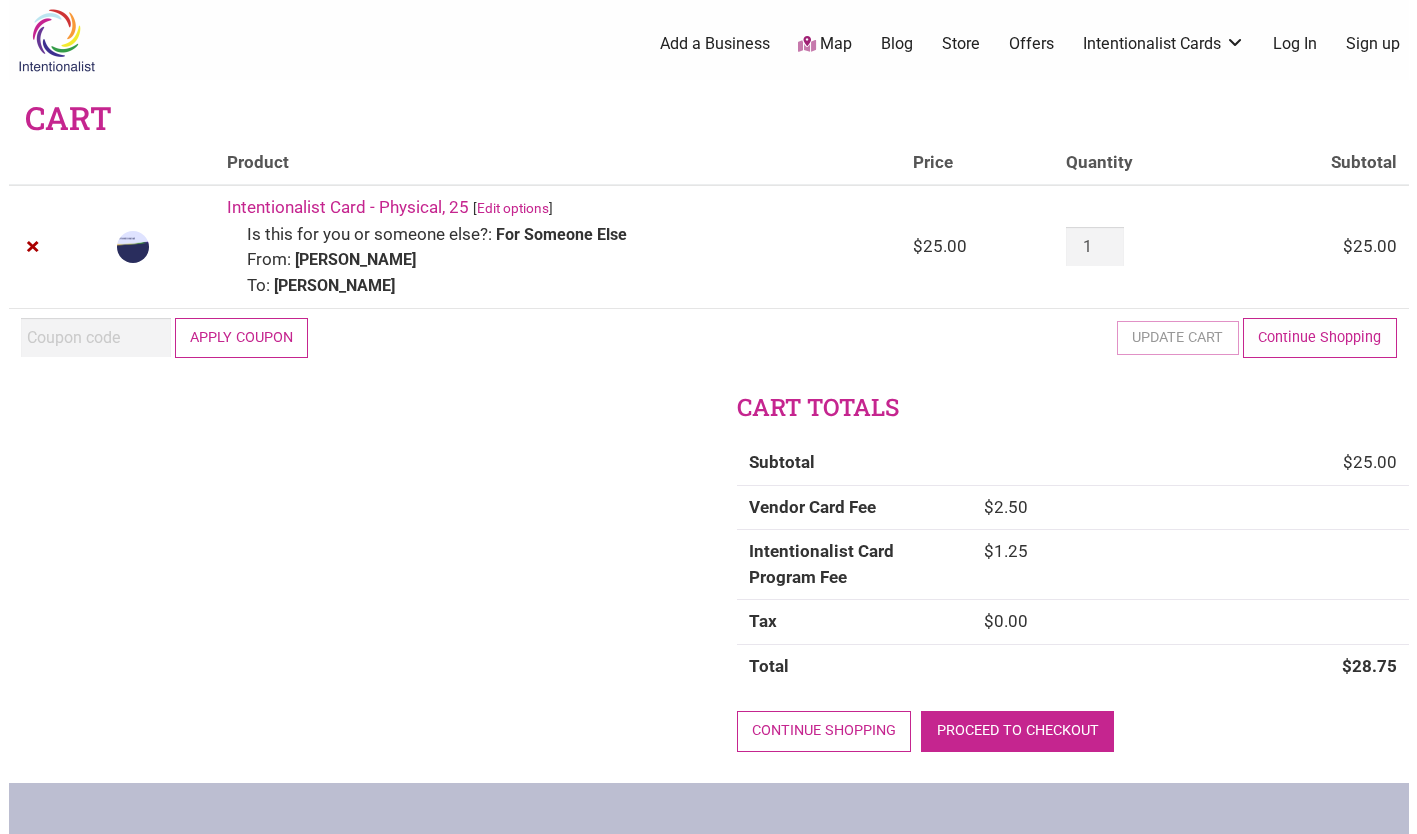 click on "Proceed to checkout" at bounding box center [1017, 731] 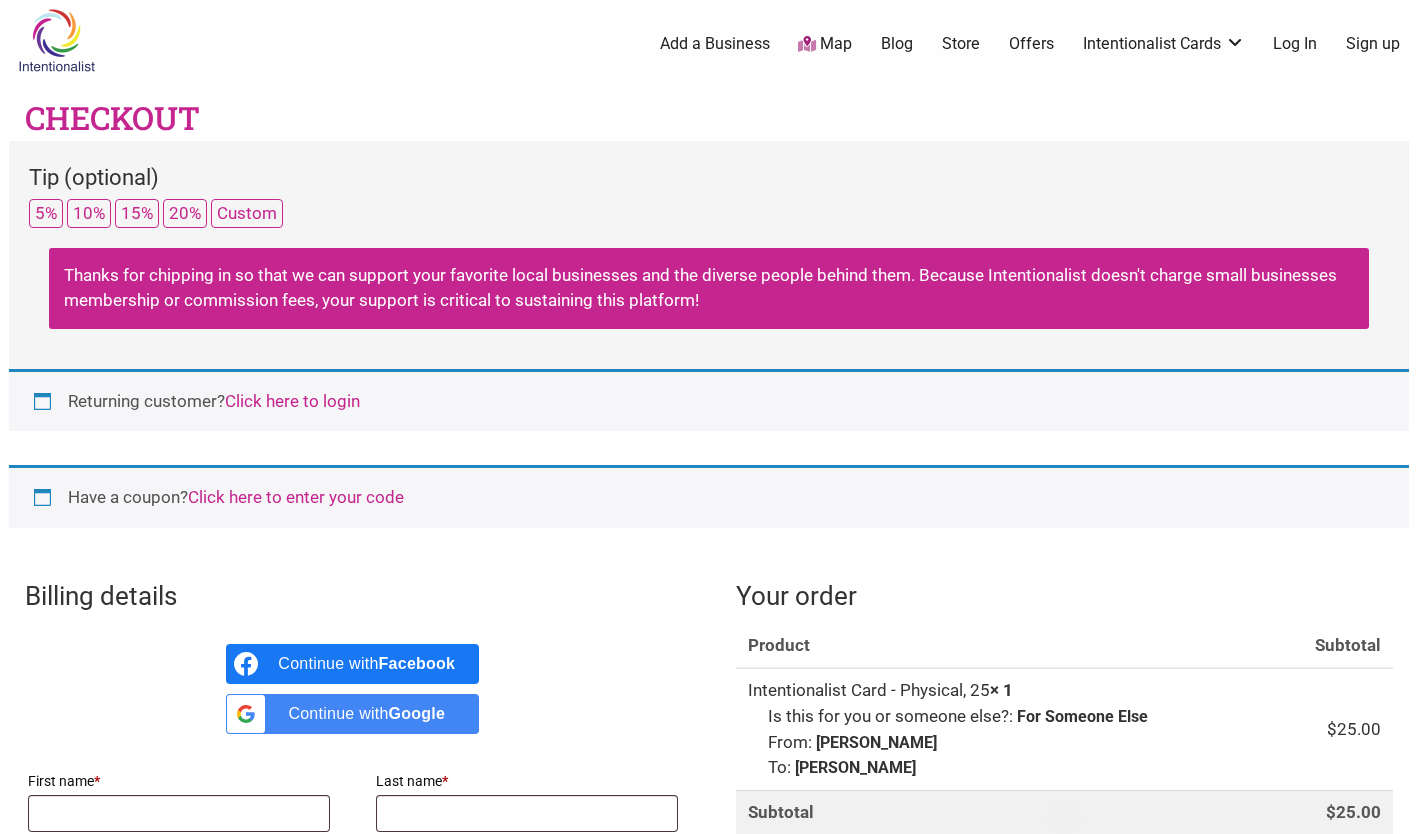 select on "WA" 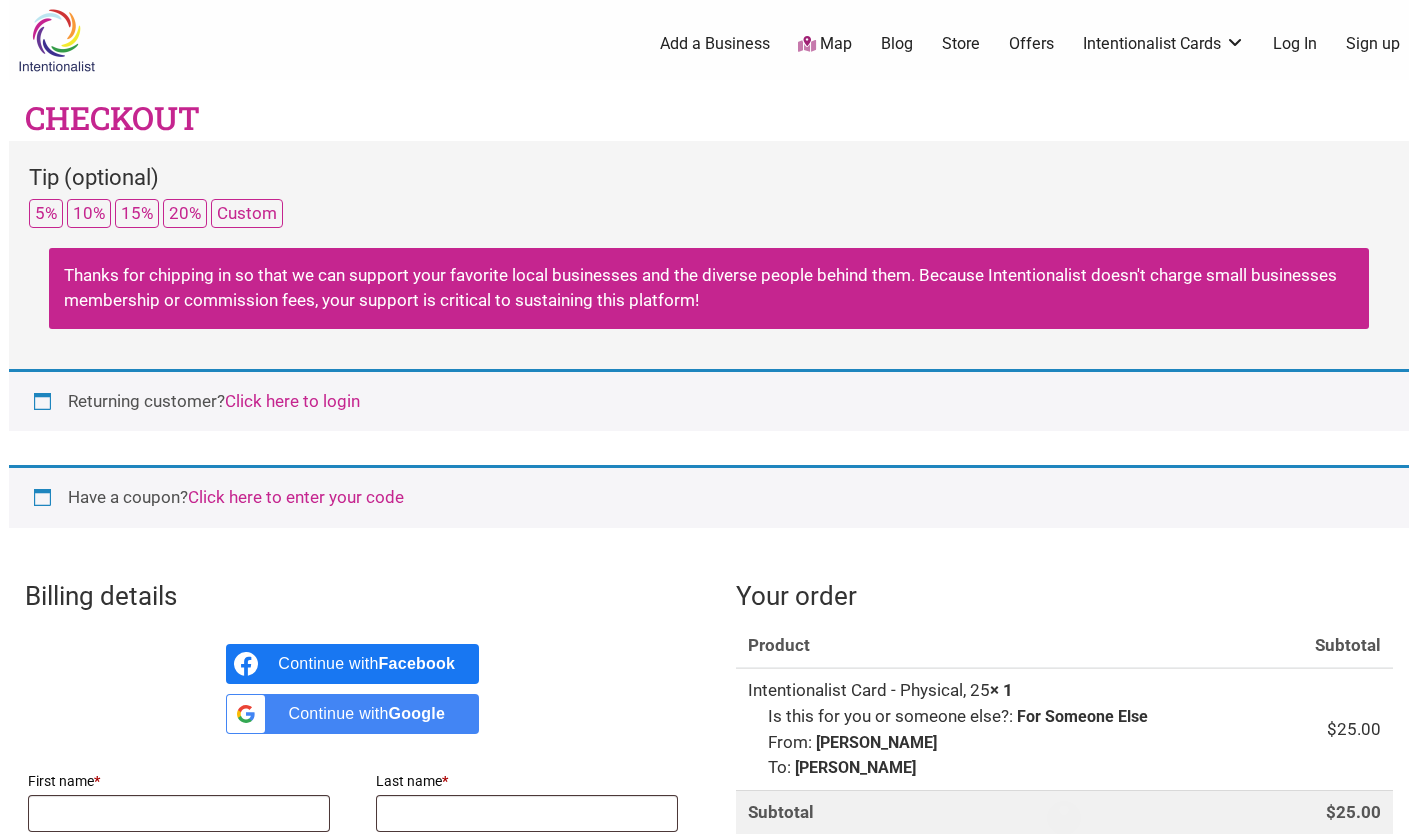 select on "WA" 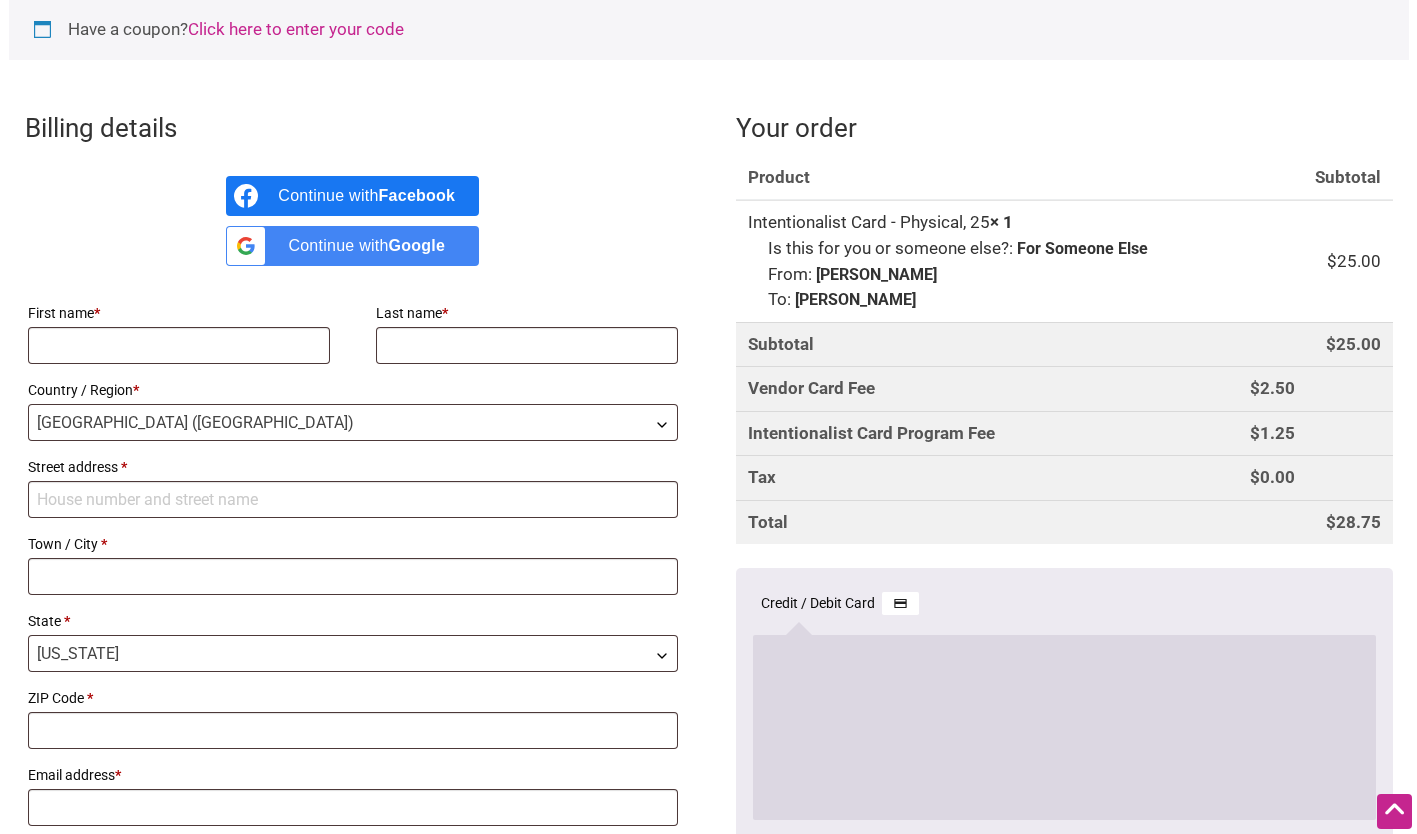 scroll, scrollTop: 473, scrollLeft: 0, axis: vertical 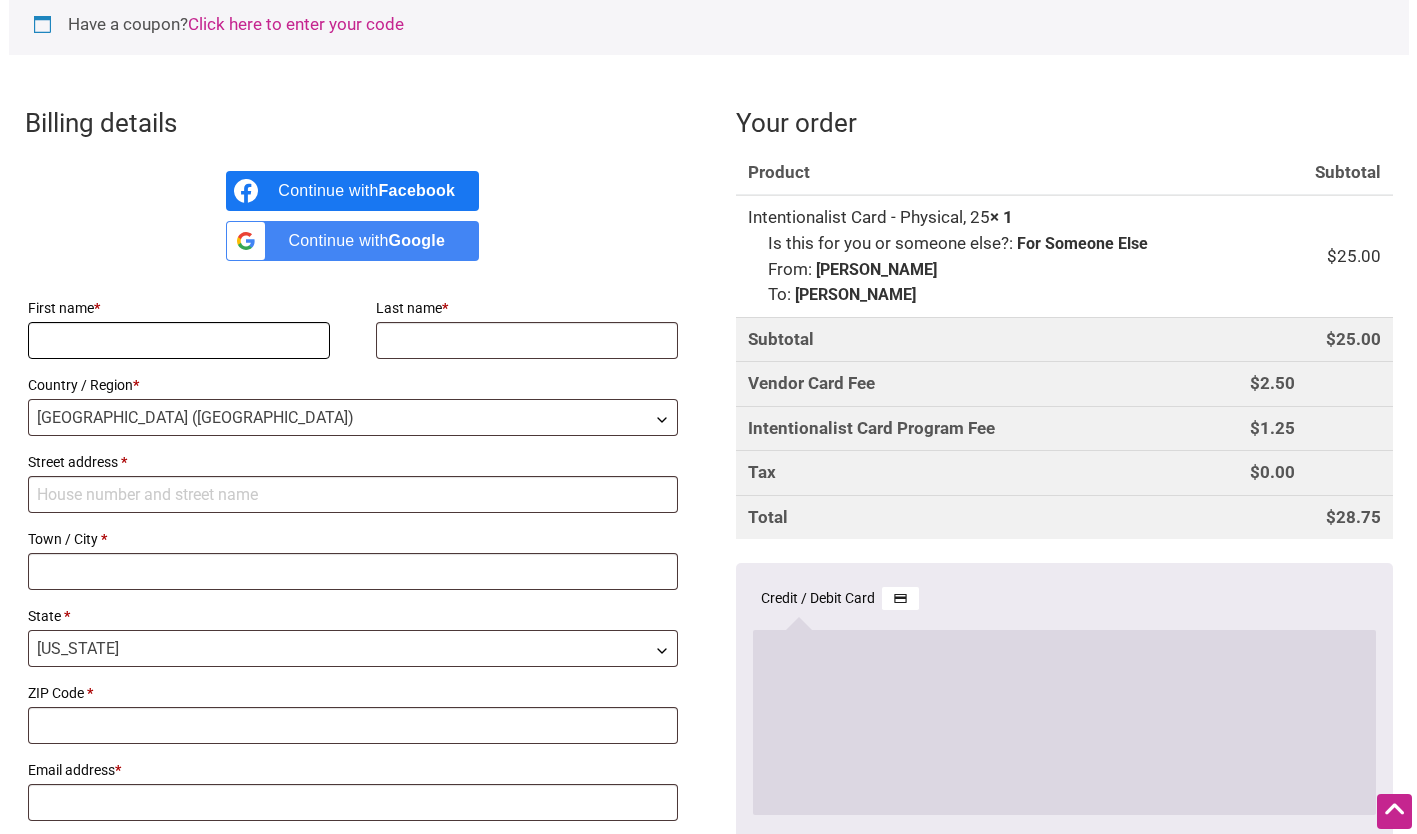 click on "First name  *" at bounding box center [179, 340] 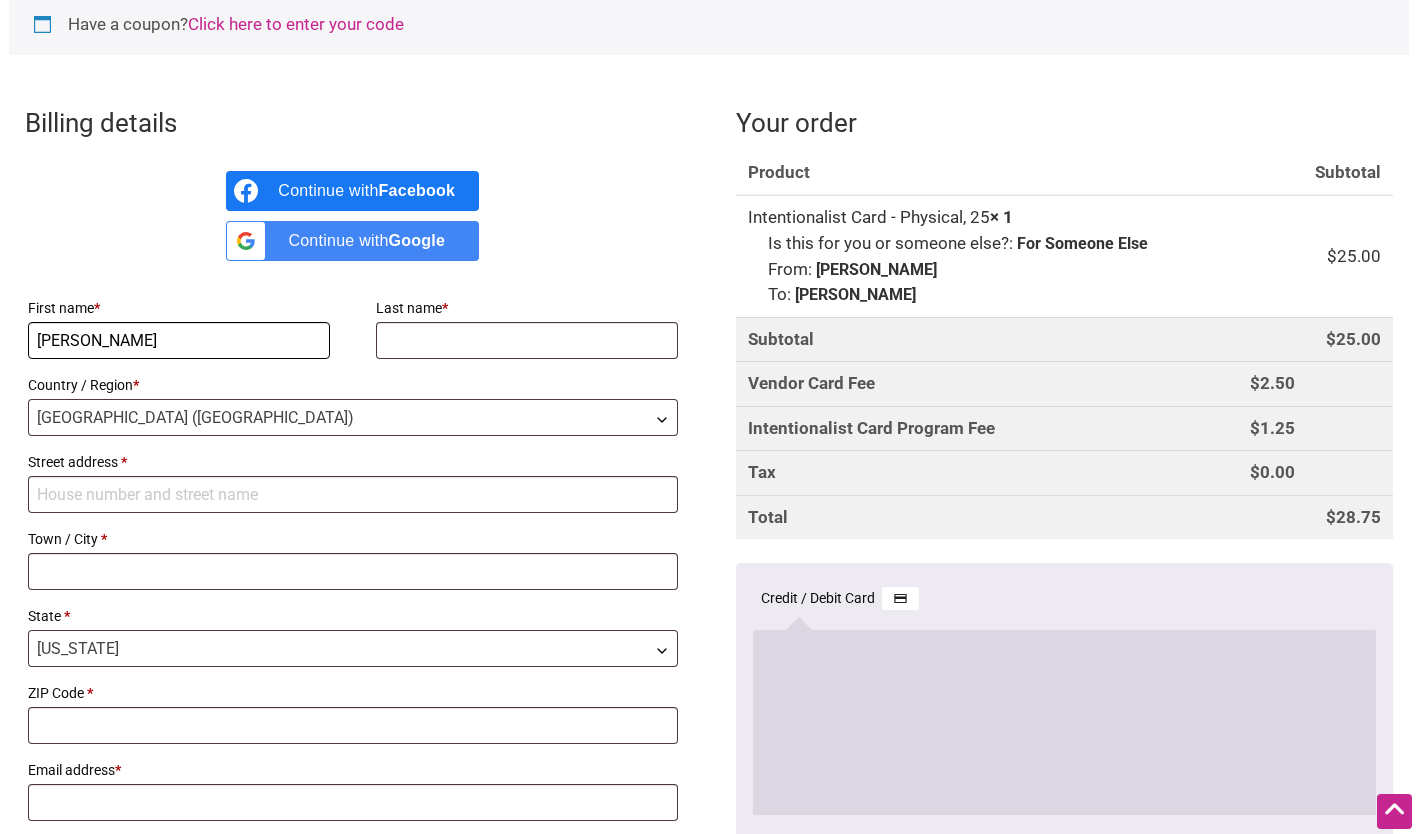 type on "Jocelyn" 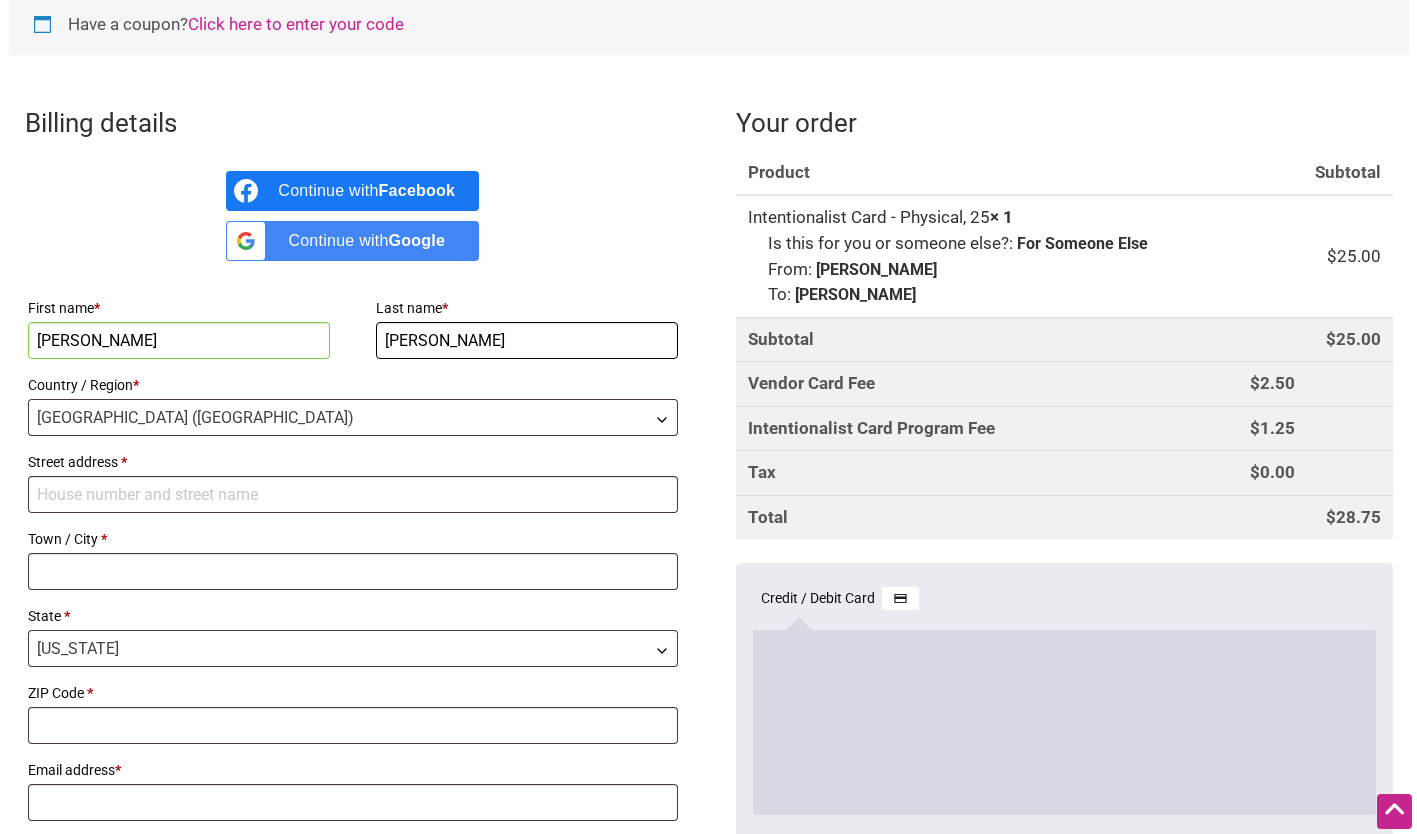 type on "Vargas" 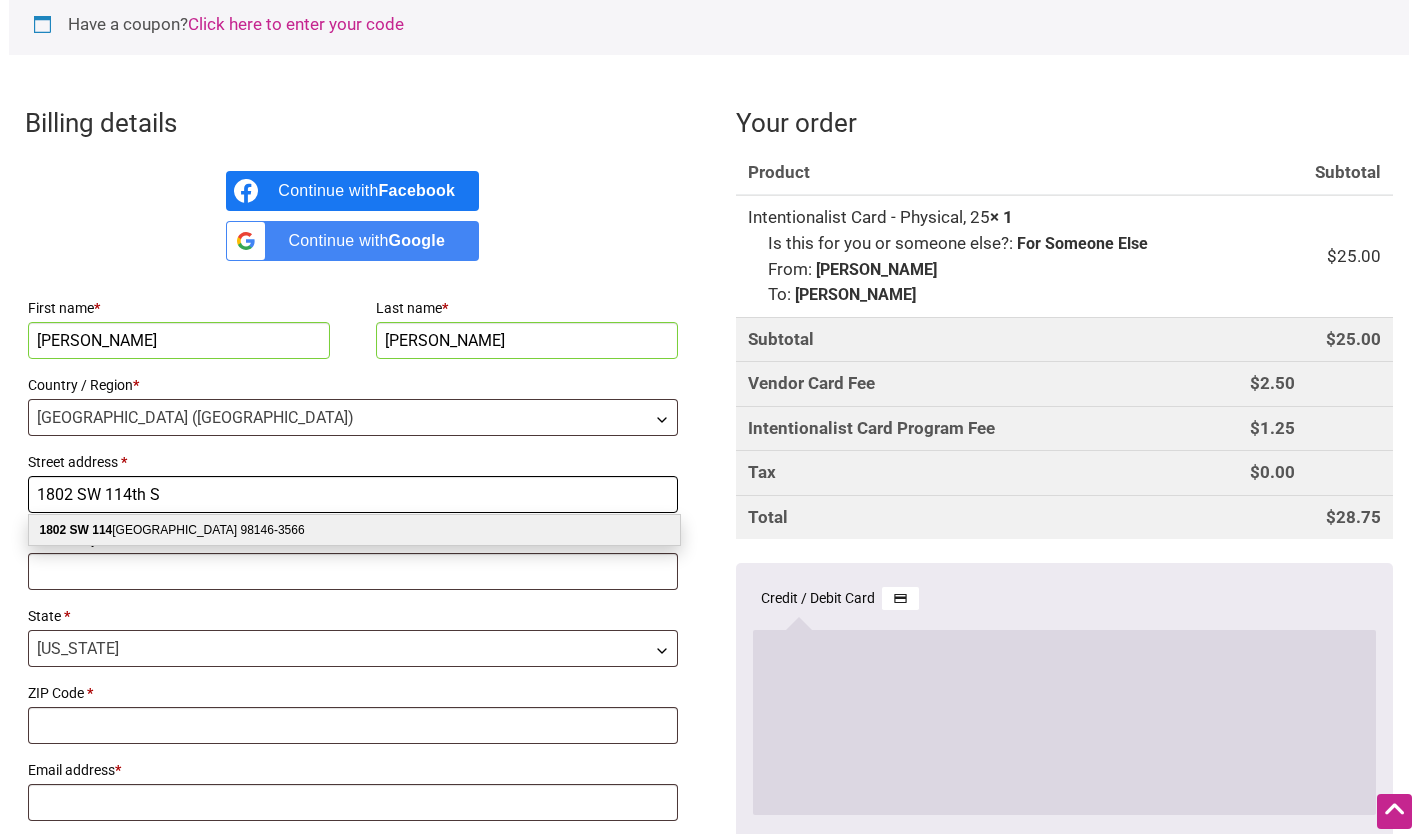 type on "1802 SW 114th S" 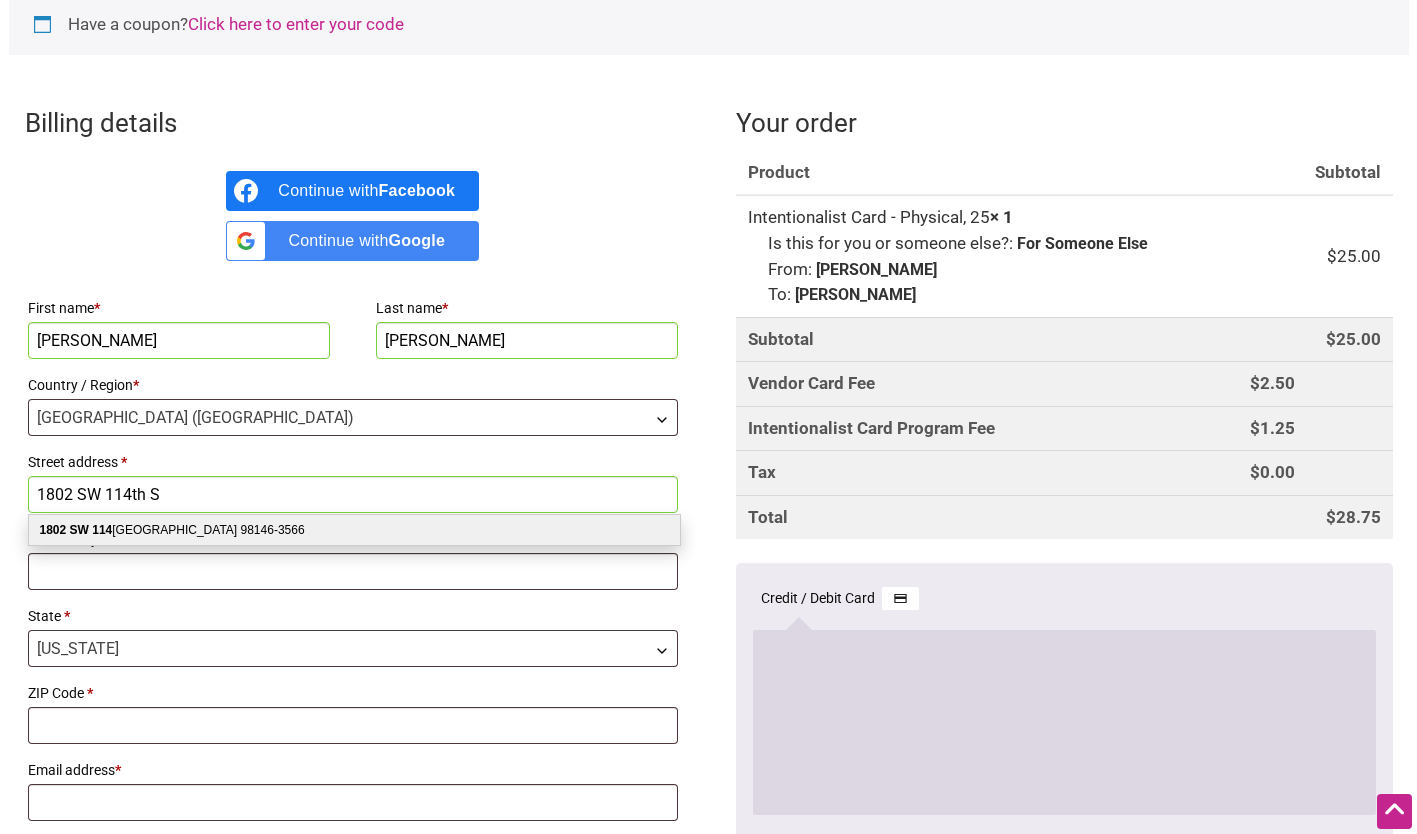 click on "1802   SW   114 th St Seattle WA 98146-3566" at bounding box center (354, 530) 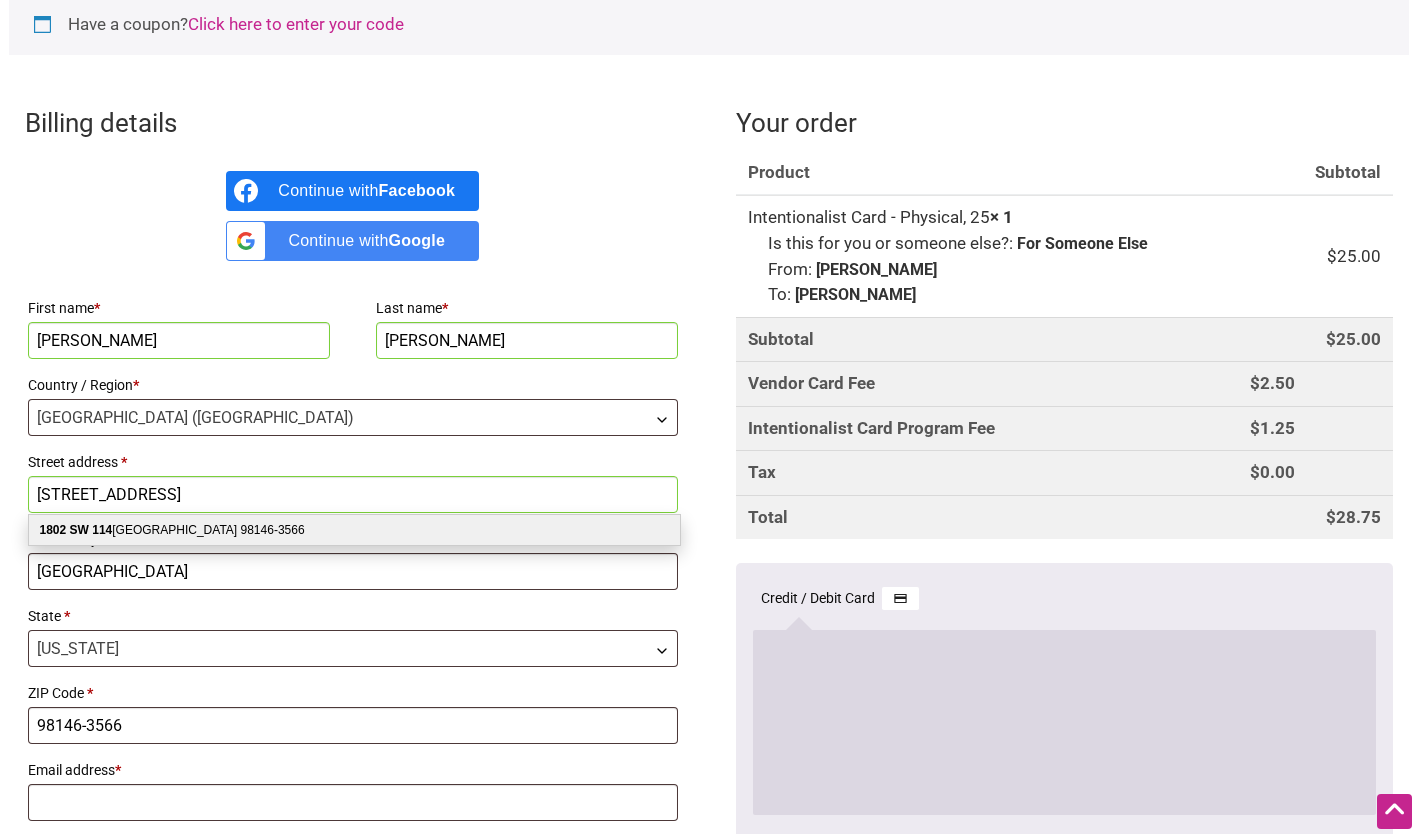 select on "WA" 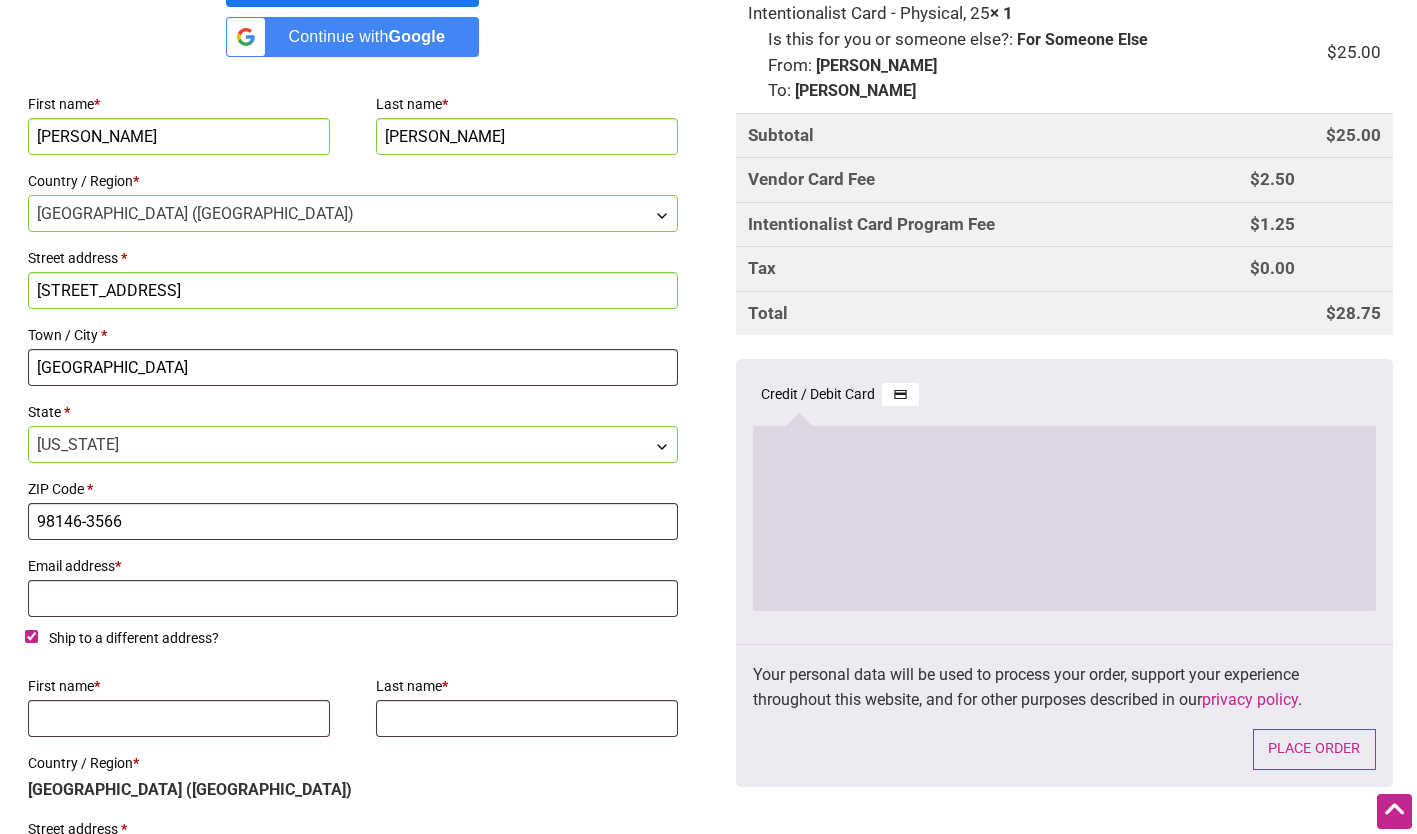 scroll, scrollTop: 701, scrollLeft: 0, axis: vertical 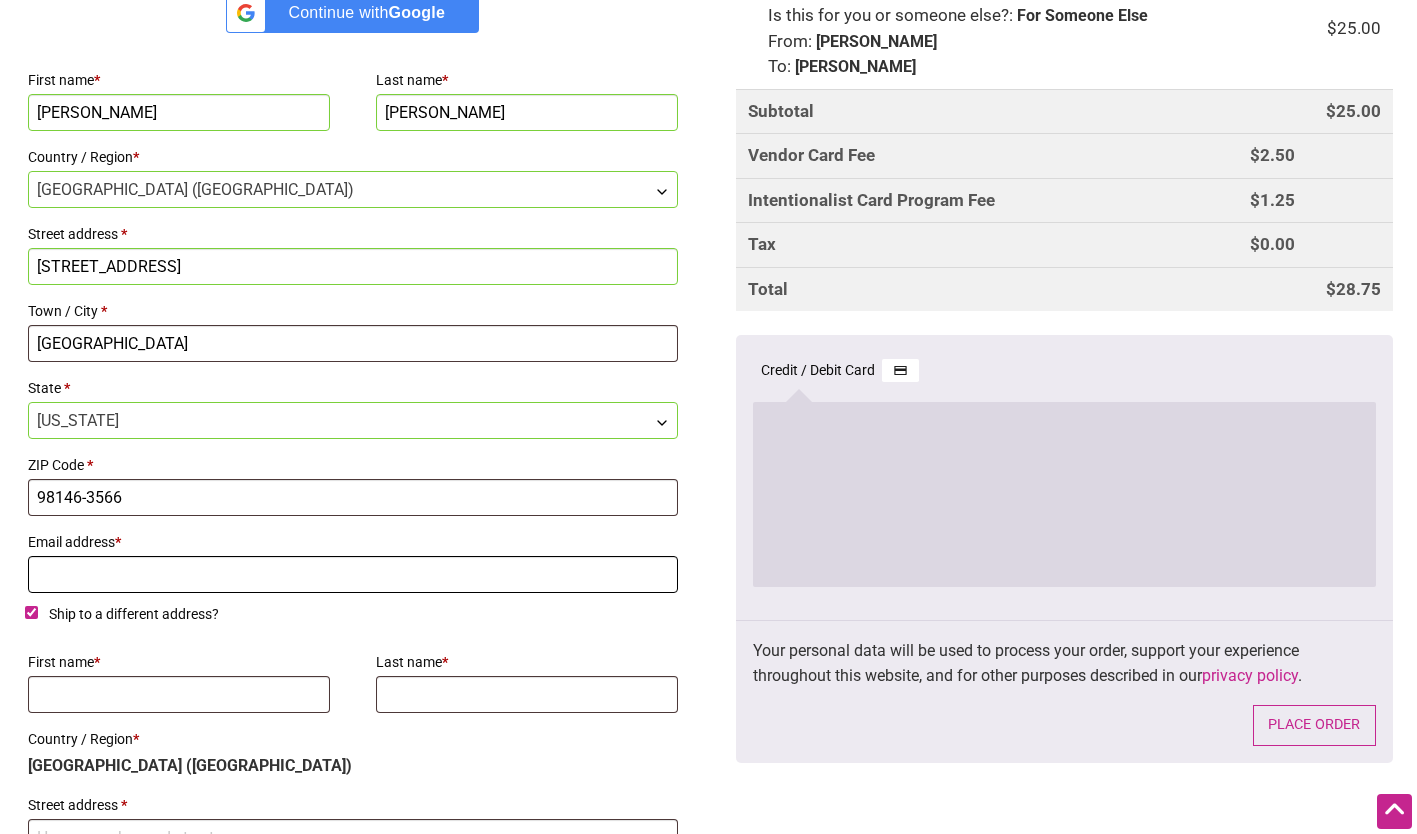 click on "Email address  *" at bounding box center [353, 574] 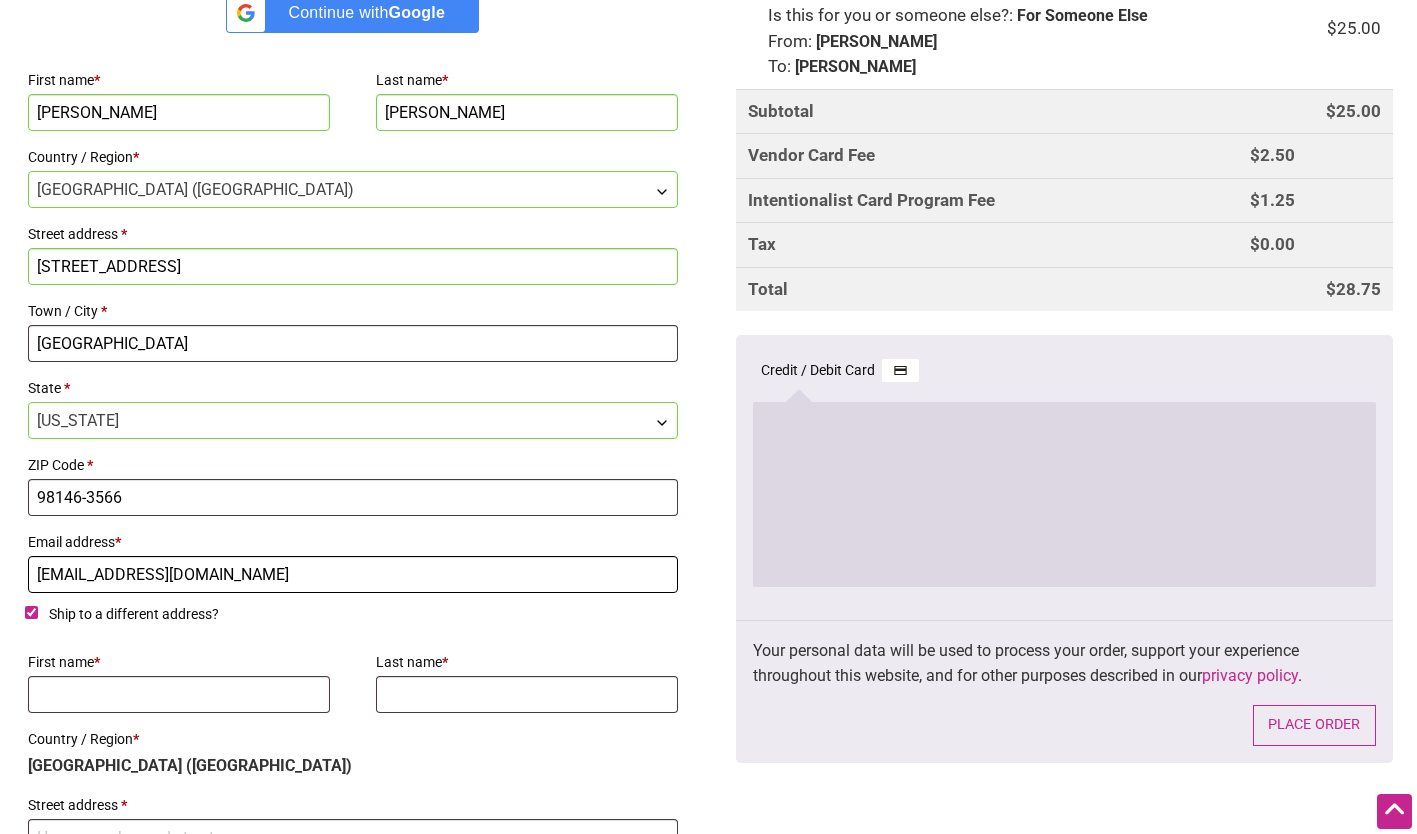 type on "[EMAIL_ADDRESS][DOMAIN_NAME]" 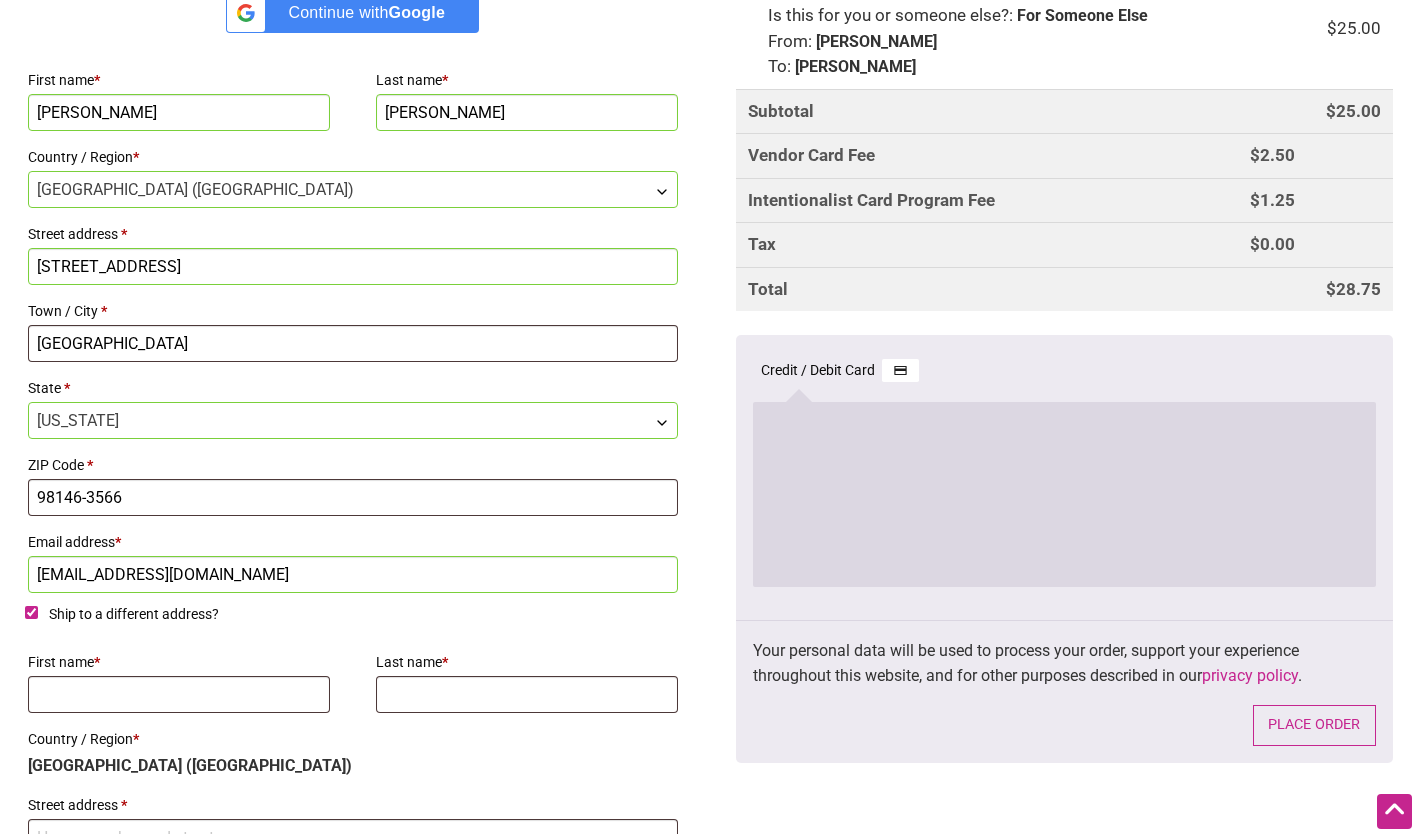 click on "Billing details
Continue with  Facebook Continue with  Google
First name  * Jocelyn Last name  * Vargas Country / Region  * Select a country / region… Canada United States (US) United States (US) Street address   * 1802 SW 114th St Town / City   * Seattle State   * Select an option… Alabama Alaska Arizona Arkansas California Colorado Connecticut Delaware District of Columbia Florida Georgia Hawaii Idaho Illinois Indiana Iowa Kansas Kentucky Louisiana Maine Maryland Massachusetts Michigan Minnesota Mississippi Missouri Montana Nebraska Nevada New Hampshire New Jersey New Mexico New York North Carolina North Dakota Ohio Oklahoma Oregon Pennsylvania Rhode Island South Carolina South Dakota Tennessee Texas Utah Vermont Virginia Washington West Virginia Wisconsin Wyoming Armed Forces (AA) Armed Forces (AE) Armed Forces (AP) Washington ZIP Code   * 98146-3566 Email address  * j.vargas94@hotmail.com" at bounding box center (709, 486) 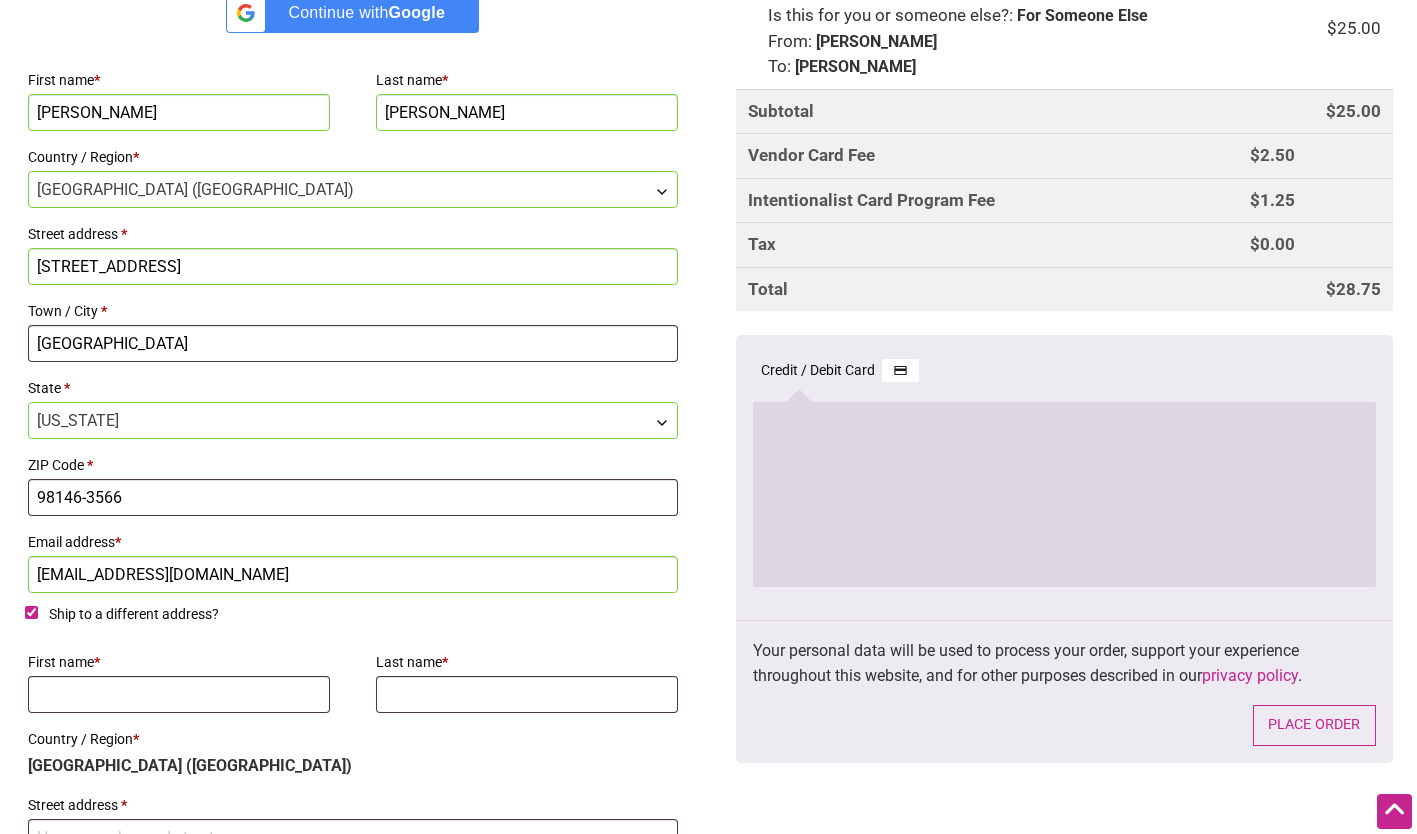 click on "Billing details
Continue with  Facebook Continue with  Google
First name  * Jocelyn Last name  * Vargas Country / Region  * Select a country / region… Canada United States (US) United States (US) Street address   * 1802 SW 114th St Town / City   * Seattle State   * Select an option… Alabama Alaska Arizona Arkansas California Colorado Connecticut Delaware District of Columbia Florida Georgia Hawaii Idaho Illinois Indiana Iowa Kansas Kentucky Louisiana Maine Maryland Massachusetts Michigan Minnesota Mississippi Missouri Montana Nebraska Nevada New Hampshire New Jersey New Mexico New York North Carolina North Dakota Ohio Oklahoma Oregon Pennsylvania Rhode Island South Carolina South Dakota Tennessee Texas Utah Vermont Virginia Washington West Virginia Wisconsin Wyoming Armed Forces (AA) Armed Forces (AE) Armed Forces (AP) Washington ZIP Code   * 98146-3566 Email address  * j.vargas94@hotmail.com" at bounding box center (709, 486) 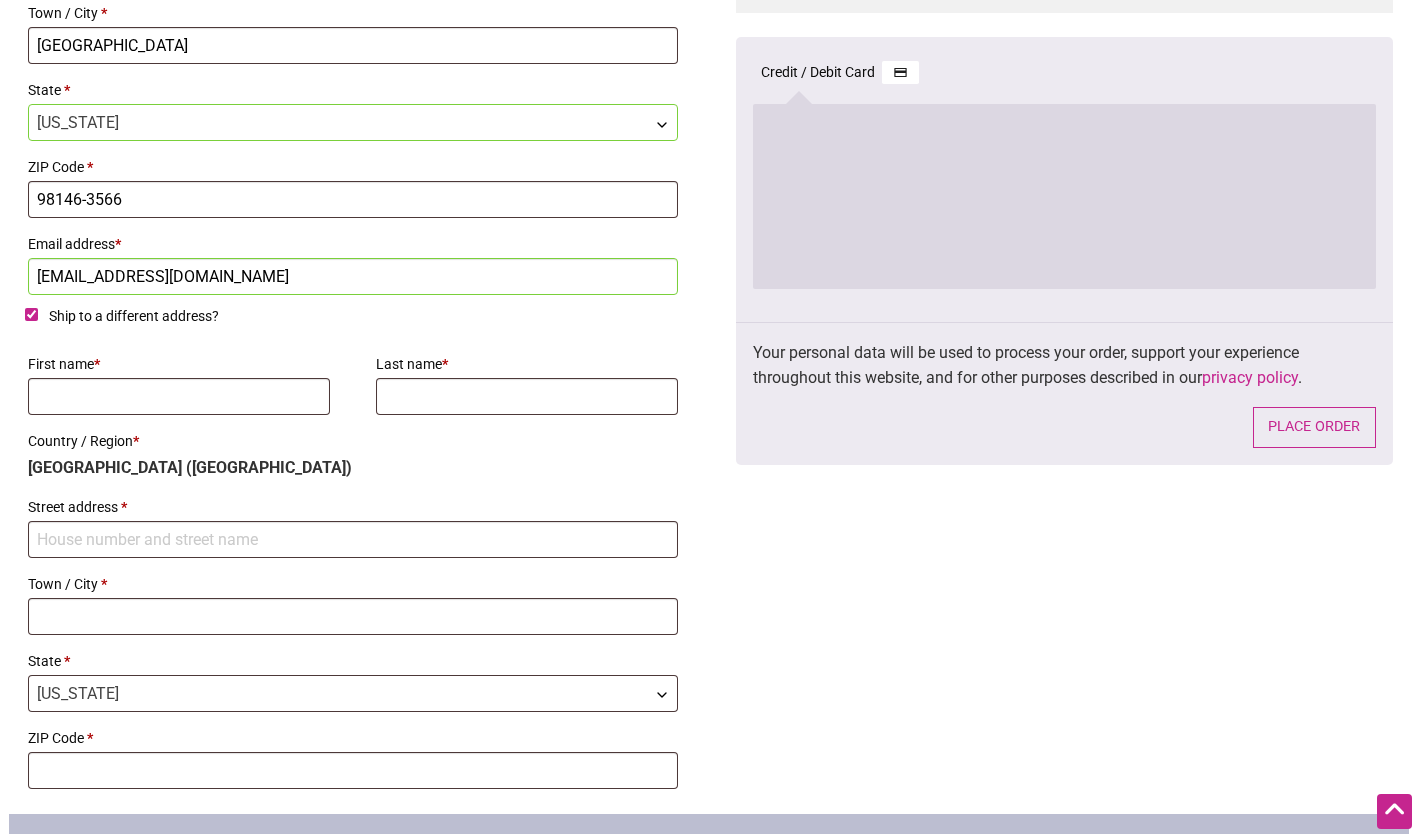 scroll, scrollTop: 1008, scrollLeft: 0, axis: vertical 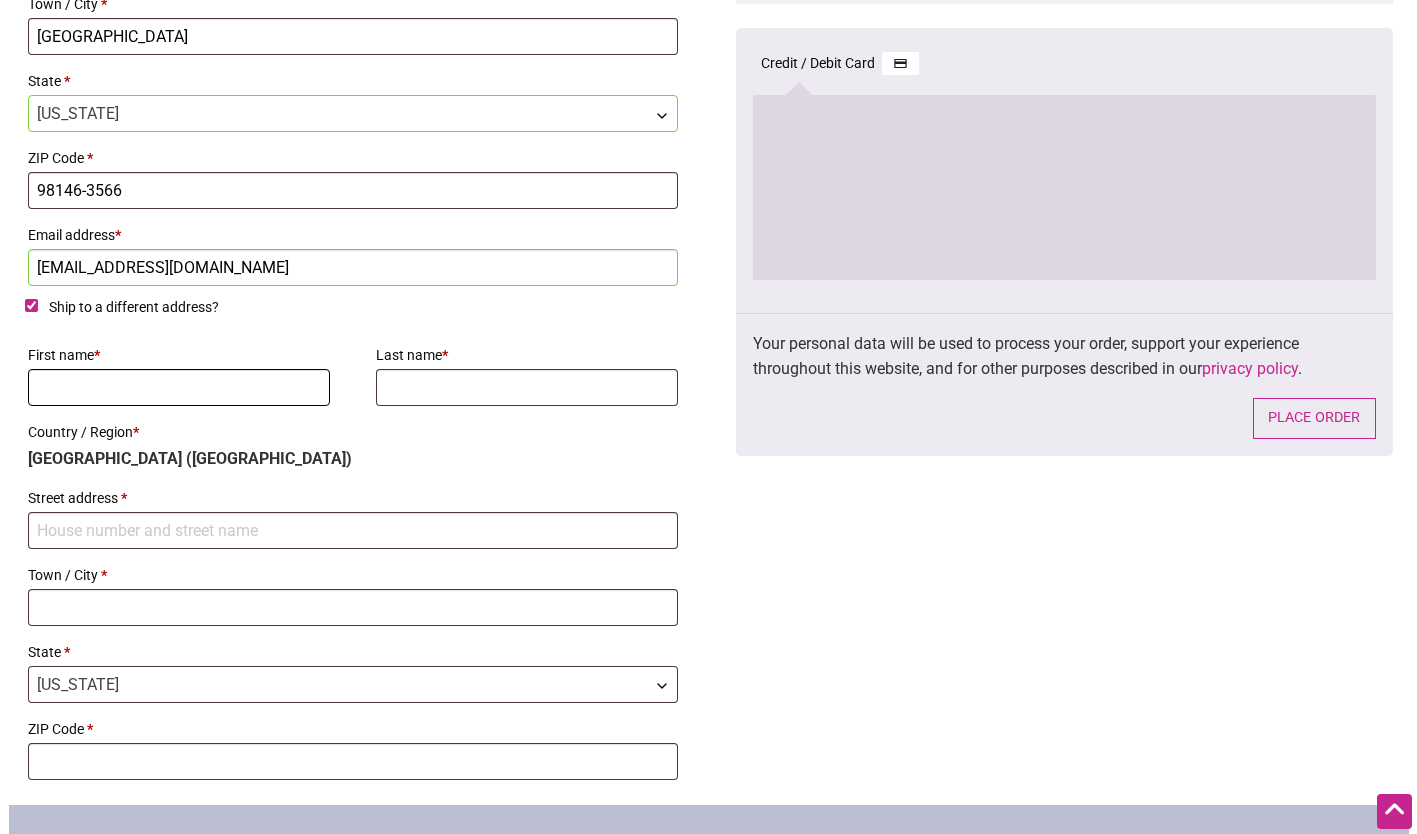 click on "First name  *" at bounding box center [179, 387] 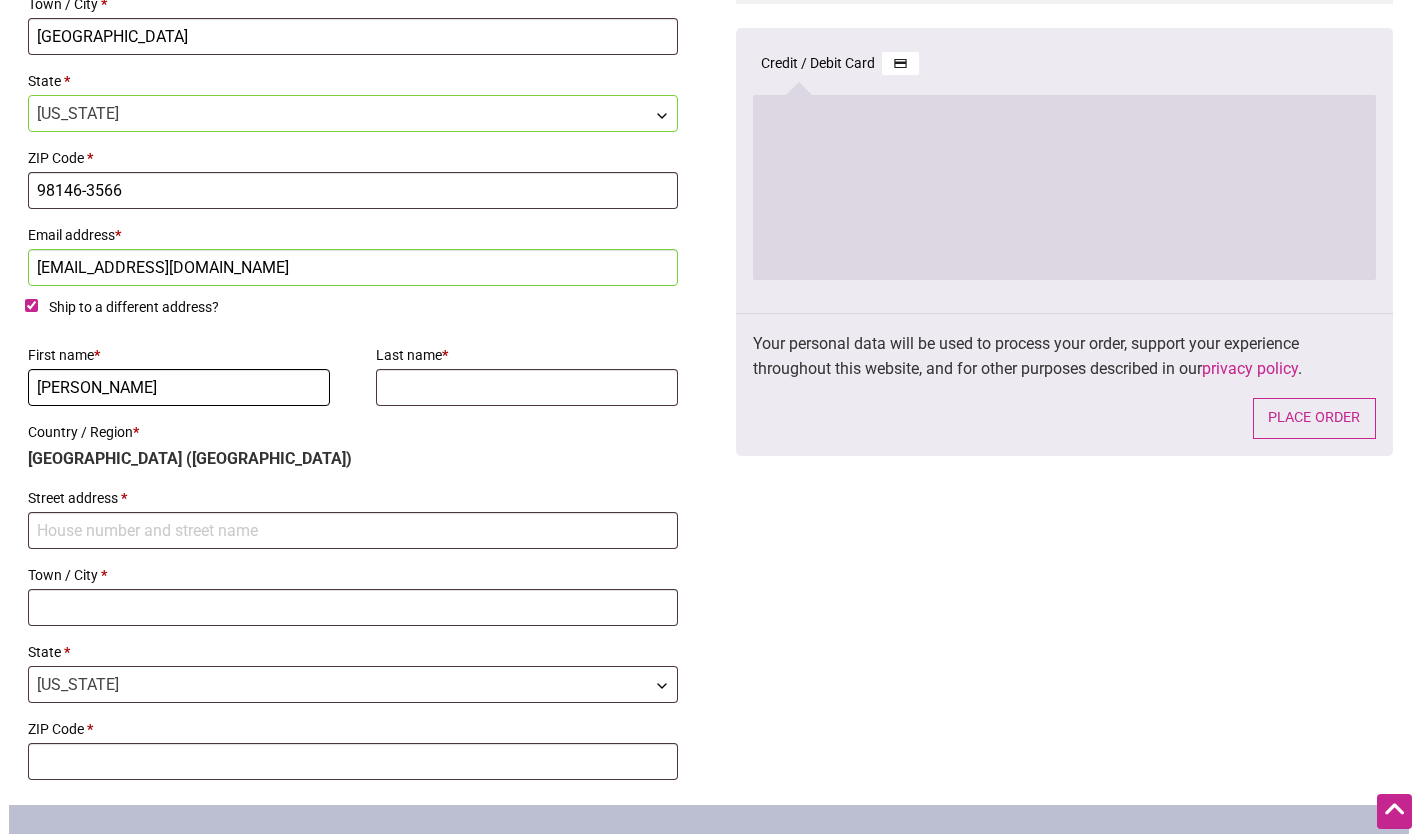 type on "[PERSON_NAME]" 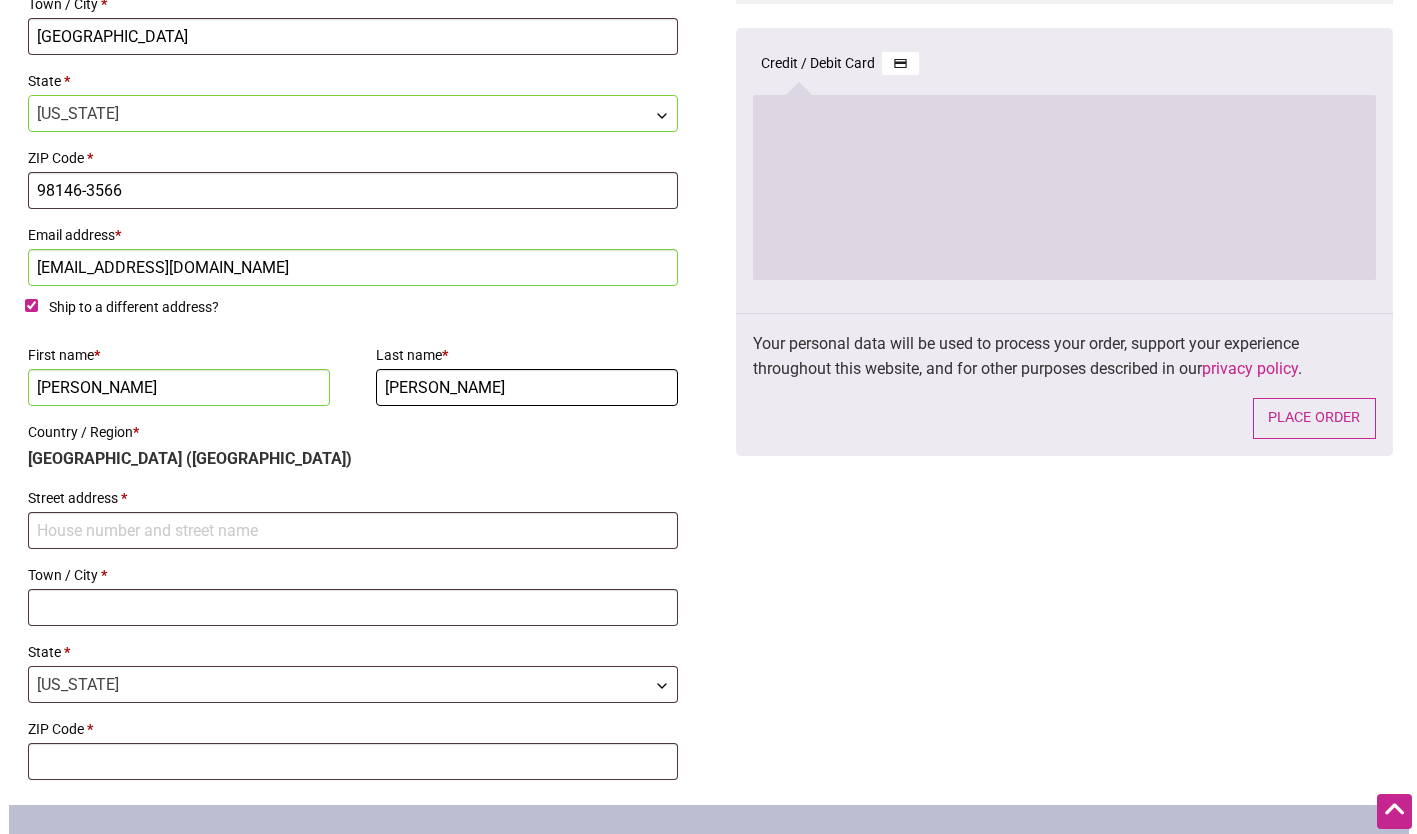 type on "Vargas" 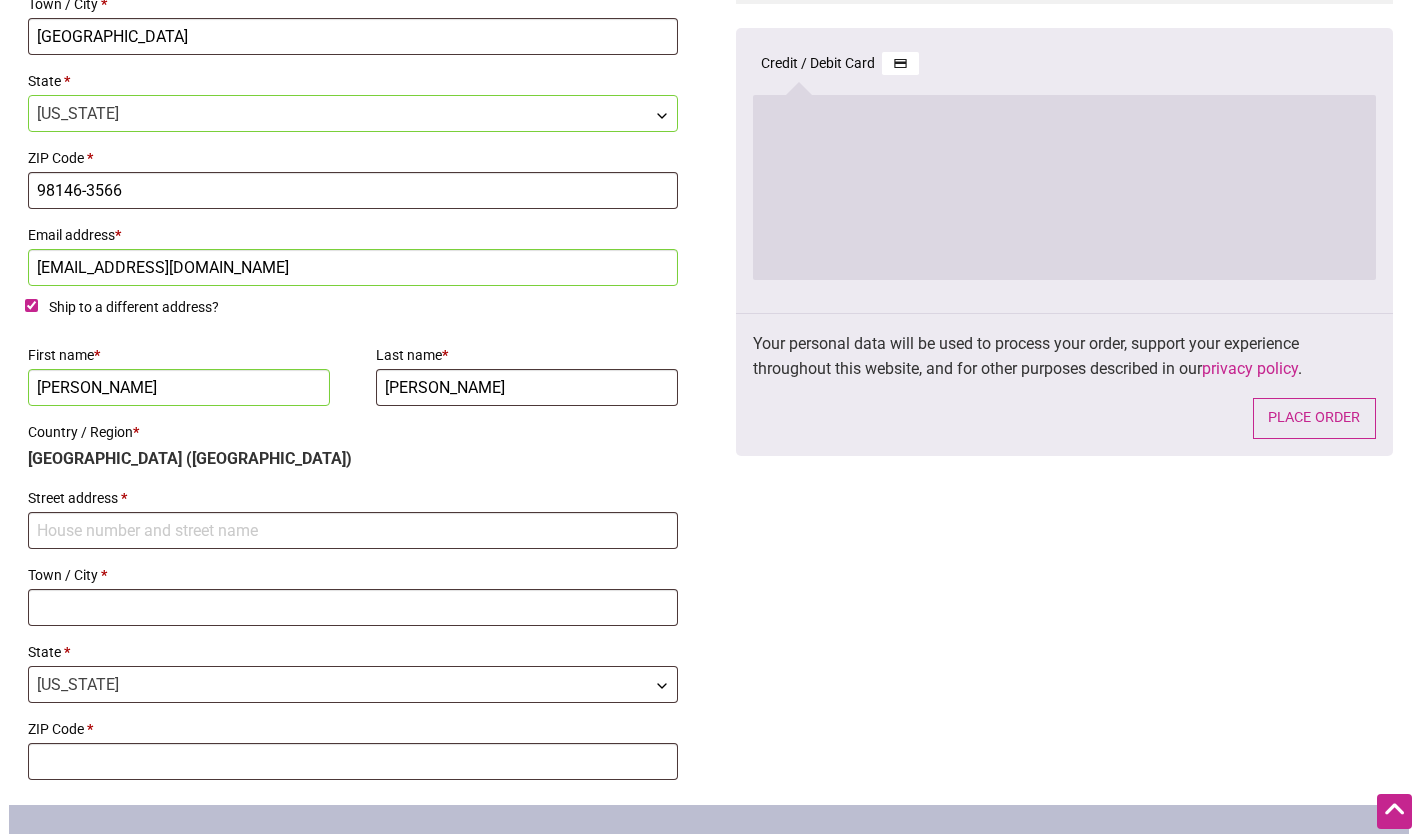 click on "Ship to a different address?" at bounding box center [353, 311] 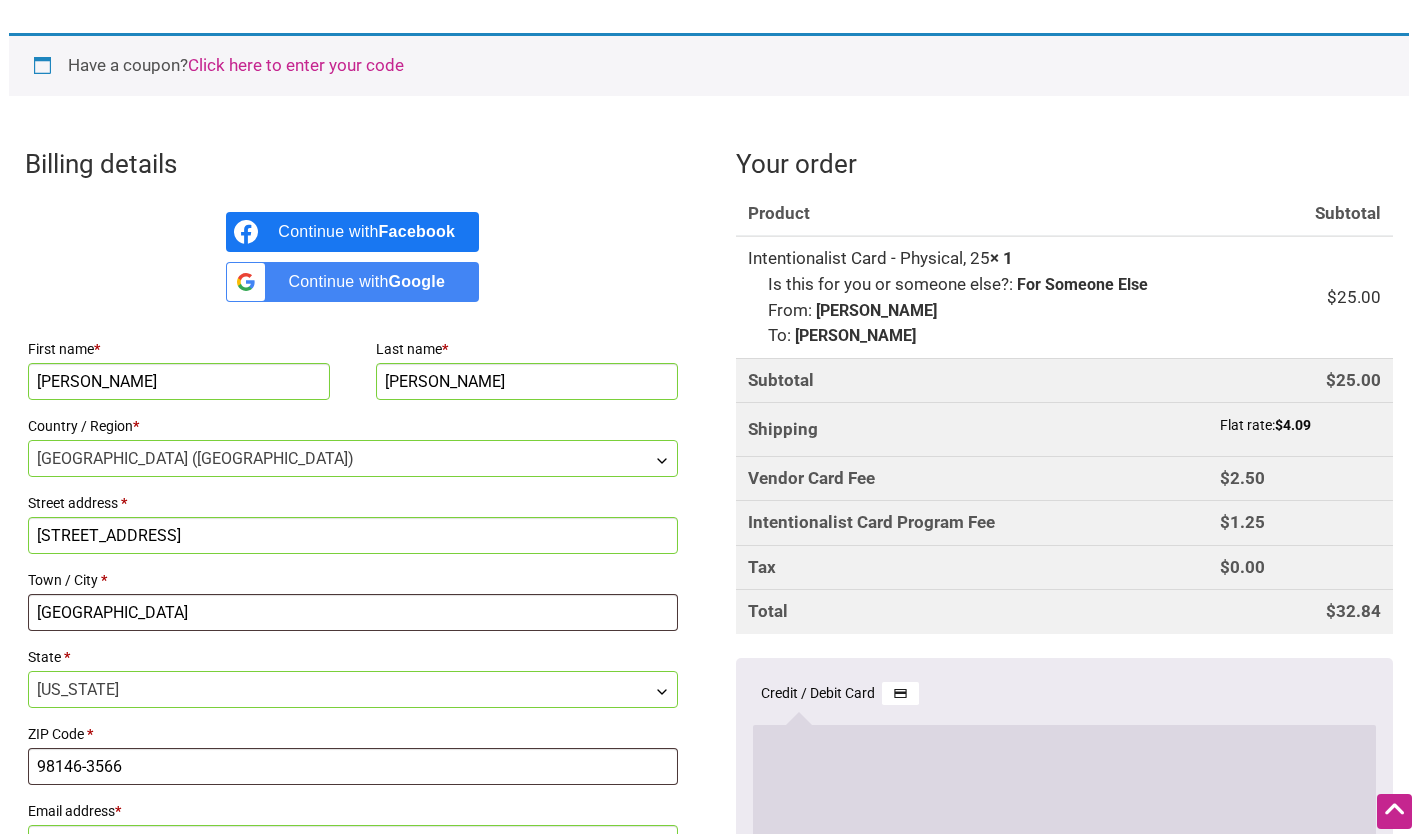 scroll, scrollTop: 433, scrollLeft: 0, axis: vertical 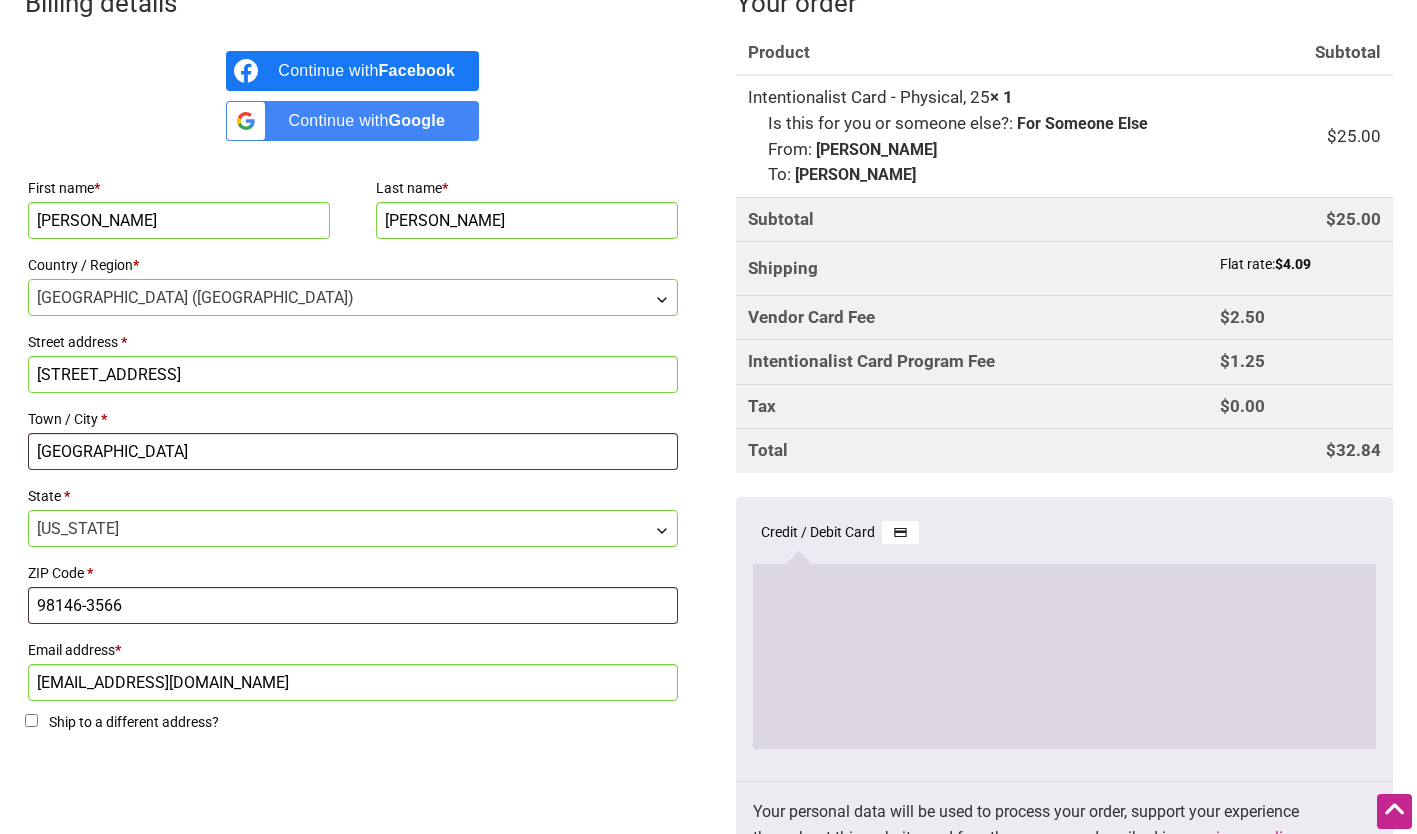 click on "Billing details
Continue with  Facebook Continue with  Google
First name  * Jocelyn Last name  * Vargas Country / Region  * Select a country / region… Canada United States (US) United States (US) Street address   * 1802 SW 114th St Town / City   * Seattle State   * Select an option… Alabama Alaska Arizona Arkansas California Colorado Connecticut Delaware District of Columbia Florida Georgia Hawaii Idaho Illinois Indiana Iowa Kansas Kentucky Louisiana Maine Maryland Massachusetts Michigan Minnesota Mississippi Missouri Montana Nebraska Nevada New Hampshire New Jersey New Mexico New York North Carolina North Dakota Ohio Oklahoma Oregon Pennsylvania Rhode Island South Carolina South Dakota Tennessee Texas Utah Vermont Virginia Washington West Virginia Wisconsin Wyoming Armed Forces (AA) Armed Forces (AE) Armed Forces (AP) Washington ZIP Code   * 98146-3566 Email address  * j.vargas94@hotmail.com" at bounding box center [709, 458] 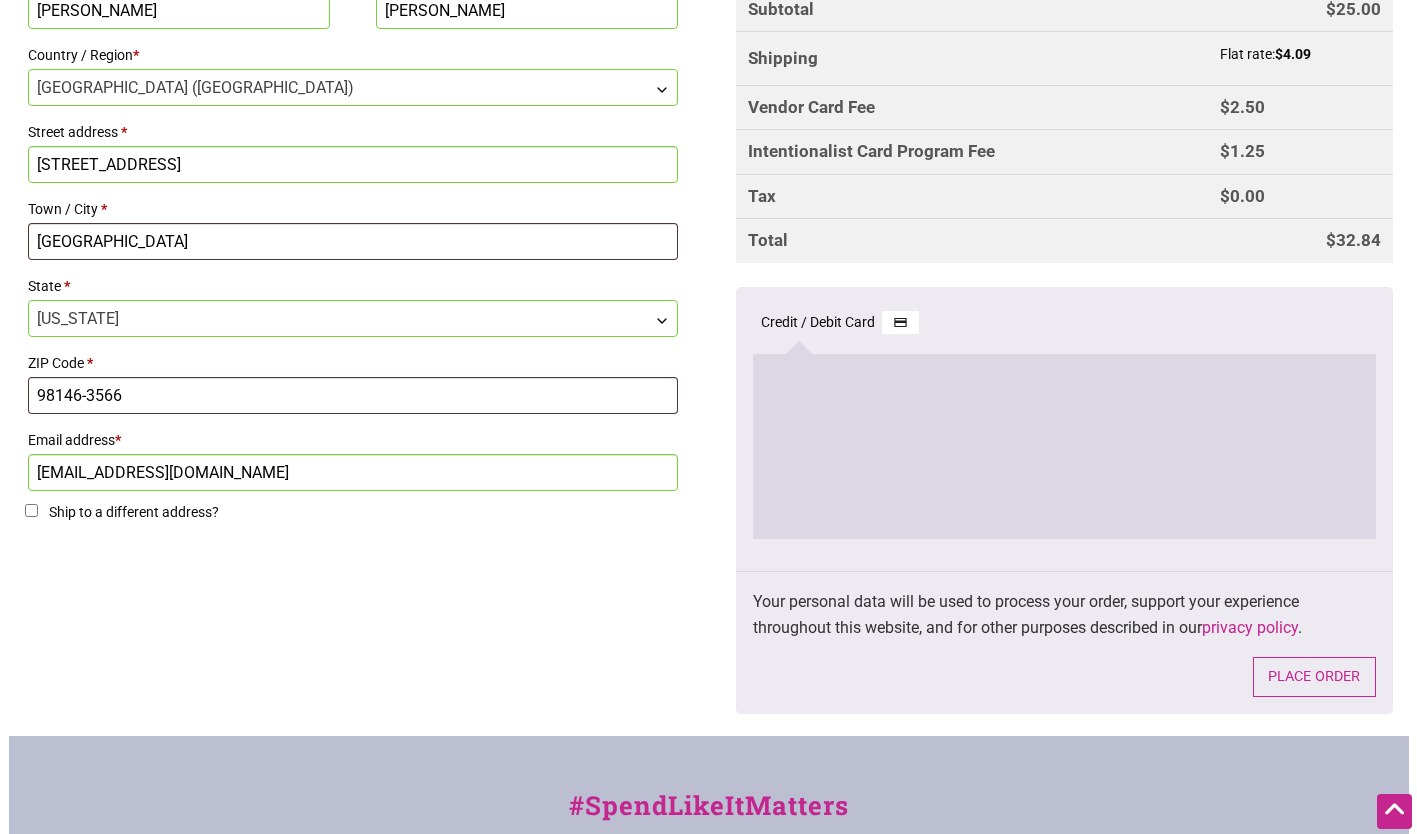 scroll, scrollTop: 804, scrollLeft: 0, axis: vertical 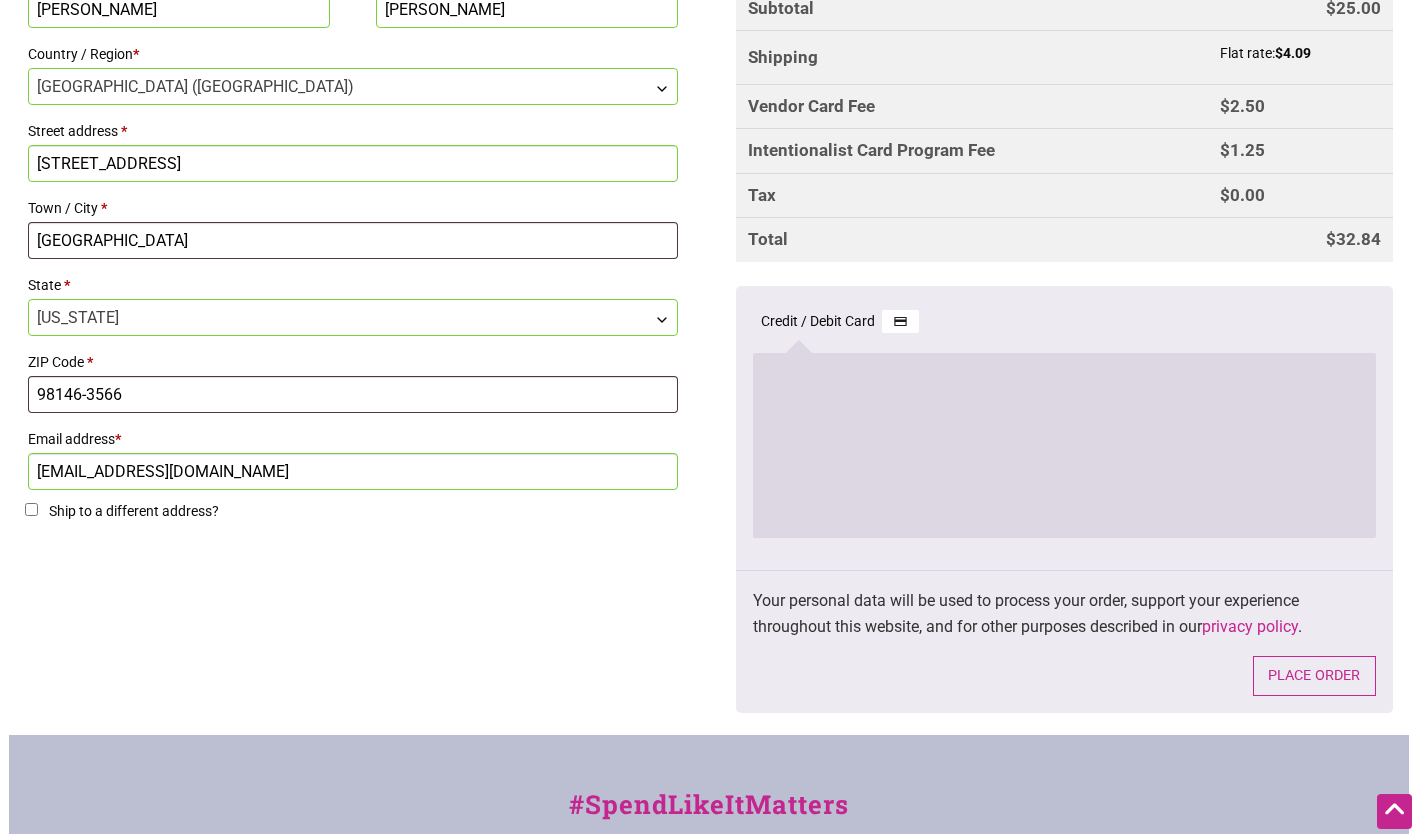 click on "Credit / Debit Card
Save payment information to my account for future purchases." at bounding box center (1064, 429) 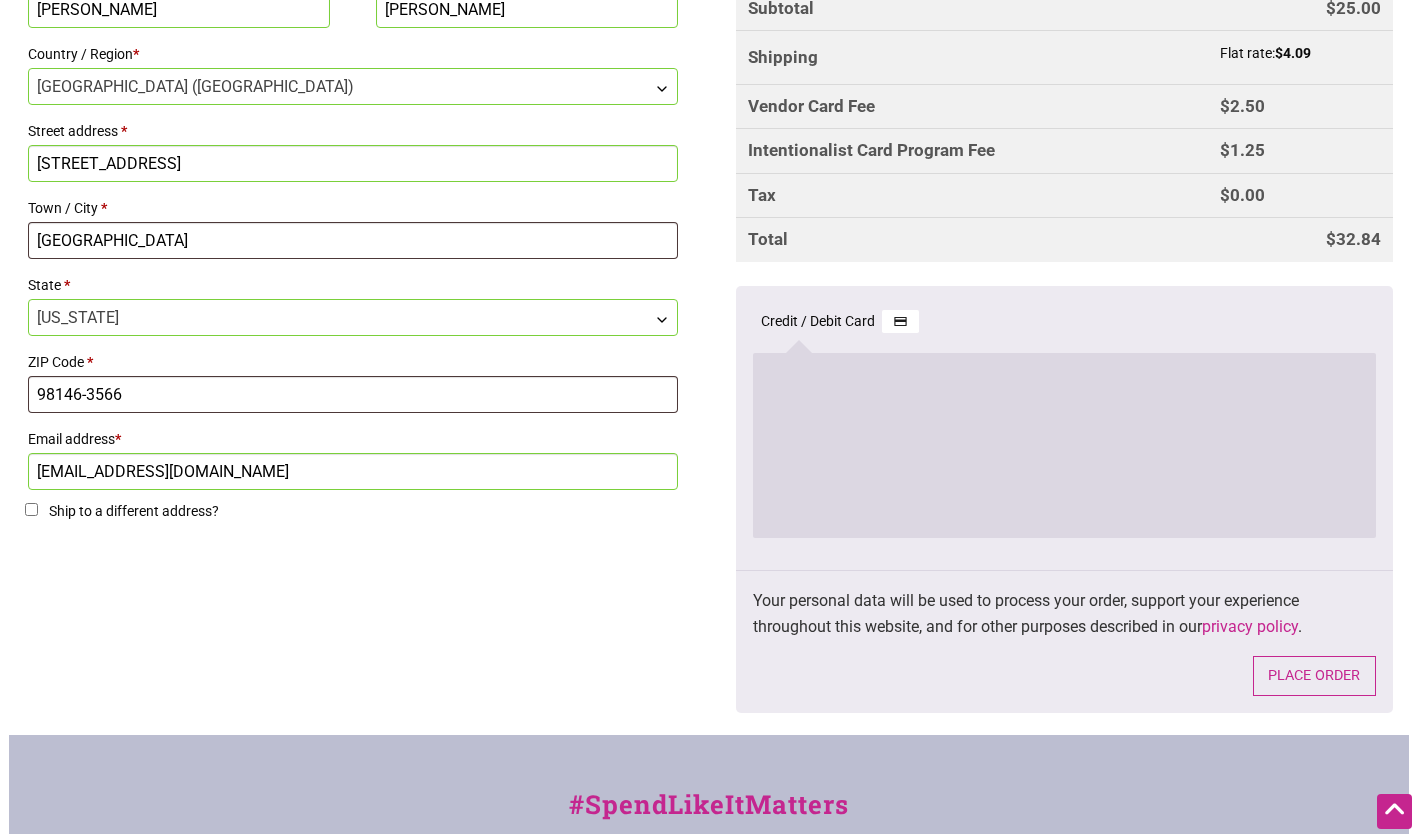 click on "Credit / Debit Card
Save payment information to my account for future purchases." at bounding box center [1064, 429] 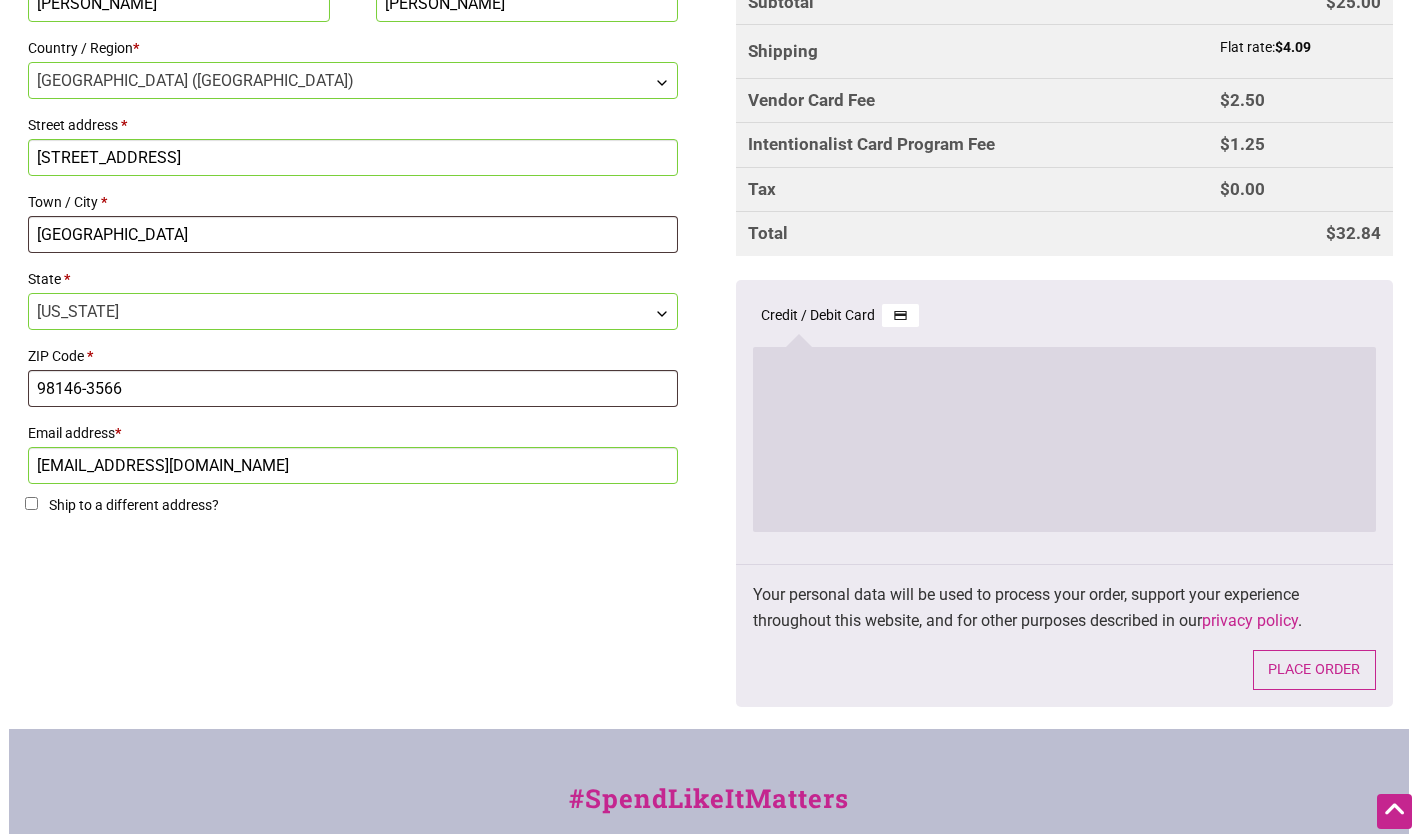 scroll, scrollTop: 816, scrollLeft: 0, axis: vertical 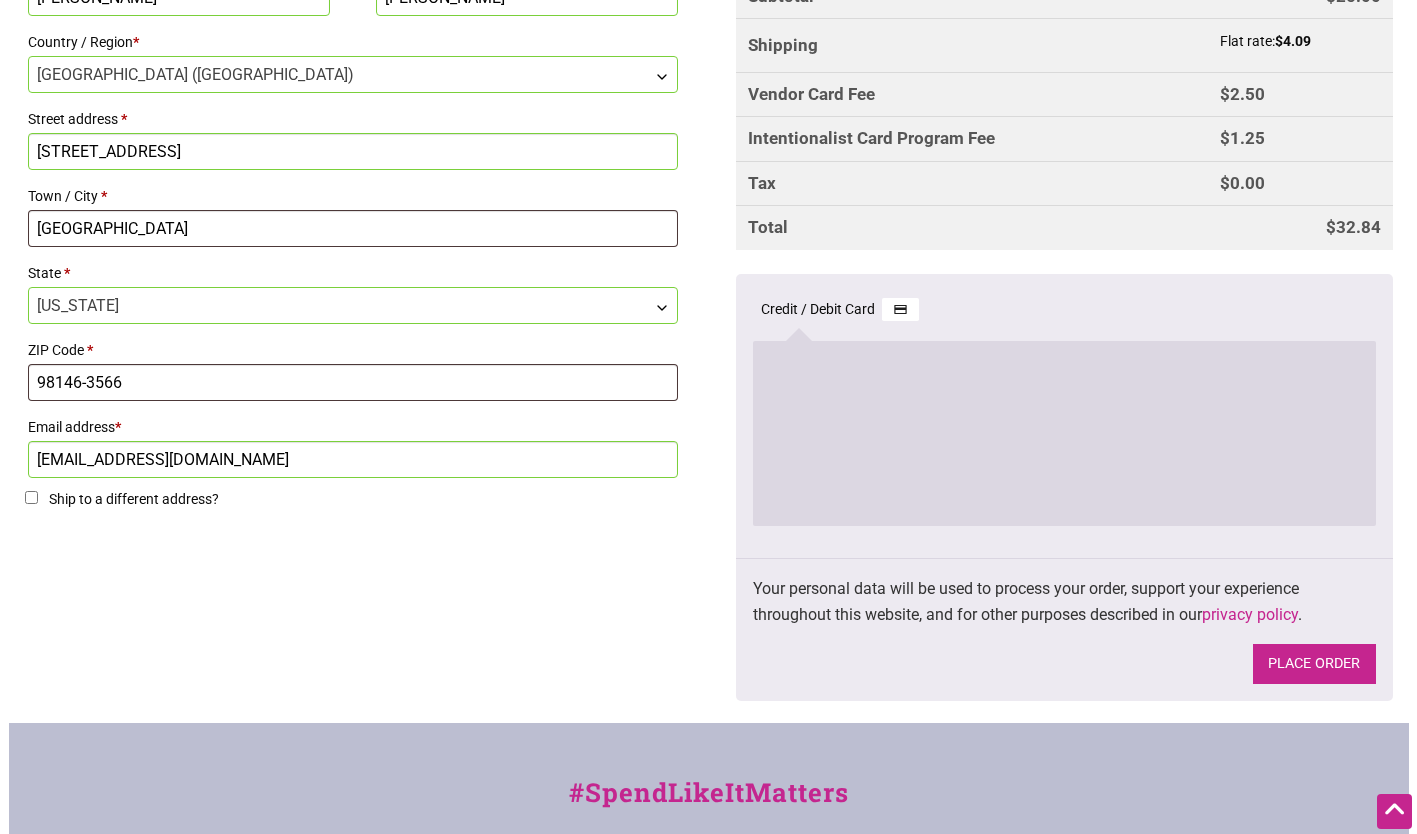 click on "Place order" at bounding box center (1314, 664) 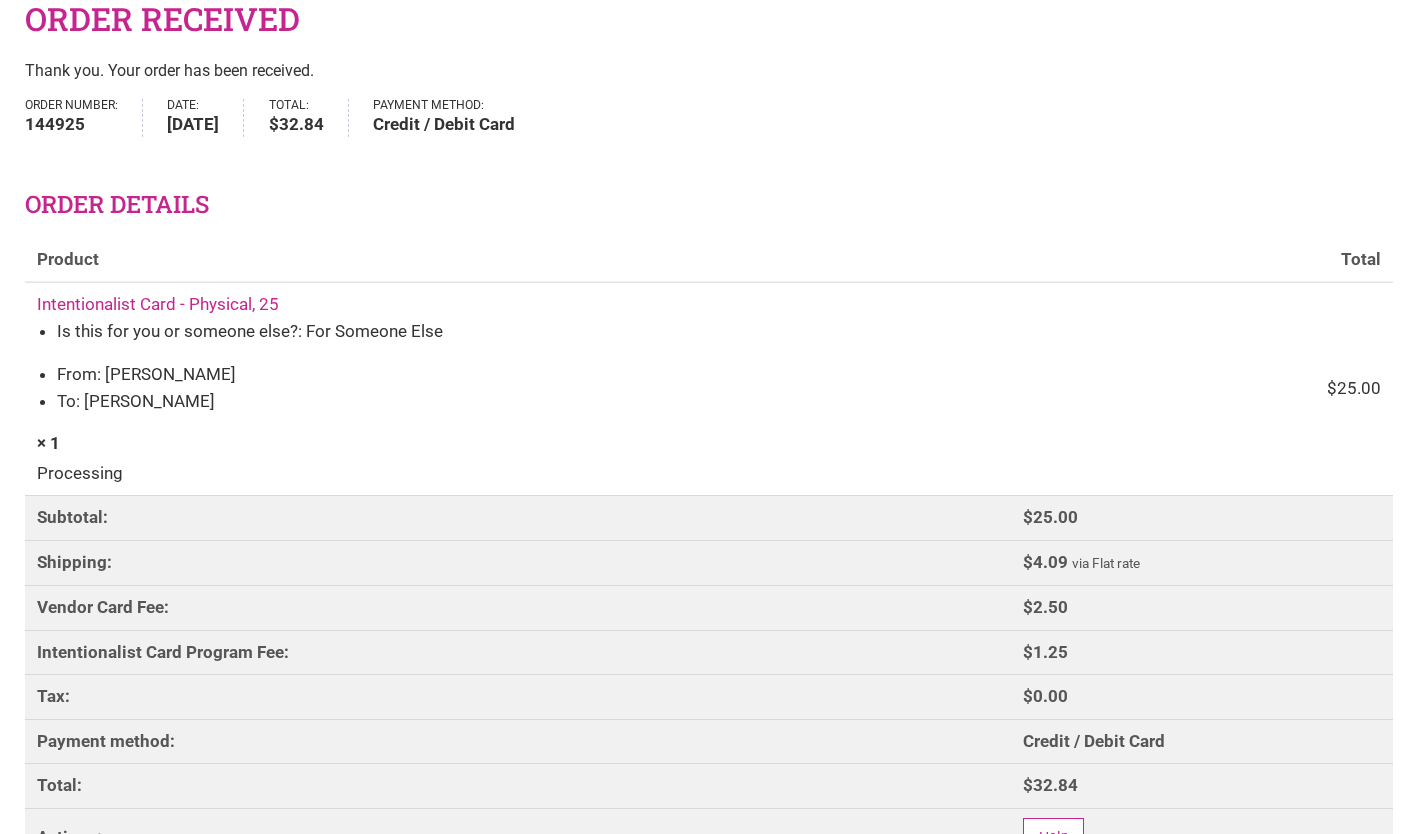 scroll, scrollTop: 96, scrollLeft: 0, axis: vertical 